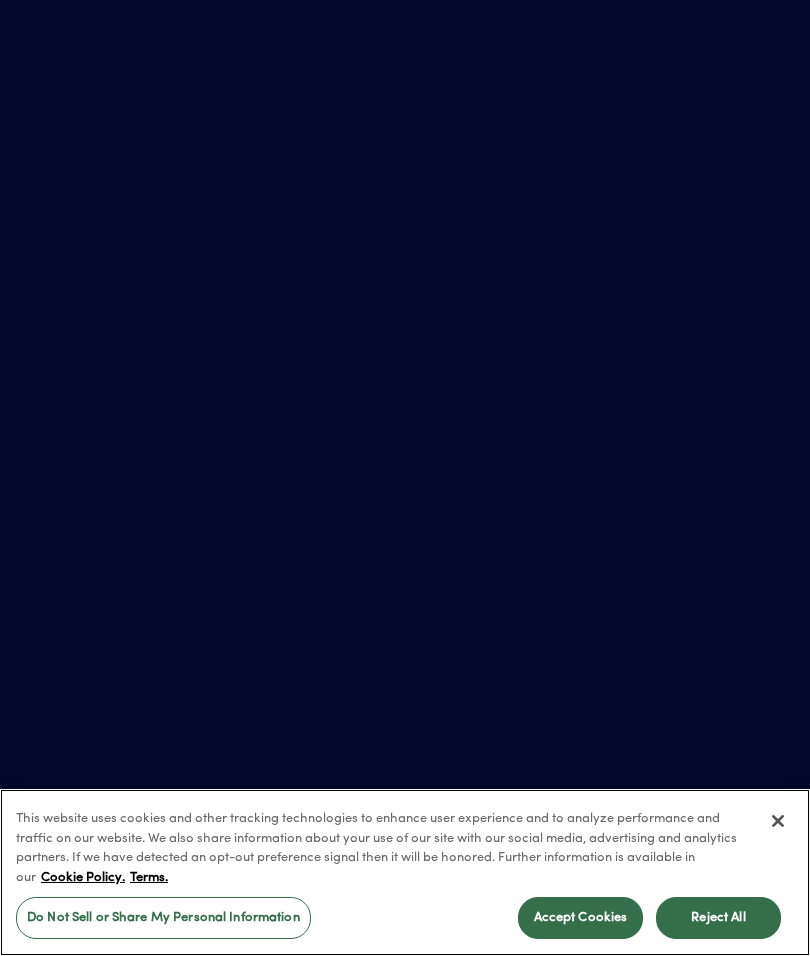 scroll, scrollTop: 0, scrollLeft: 0, axis: both 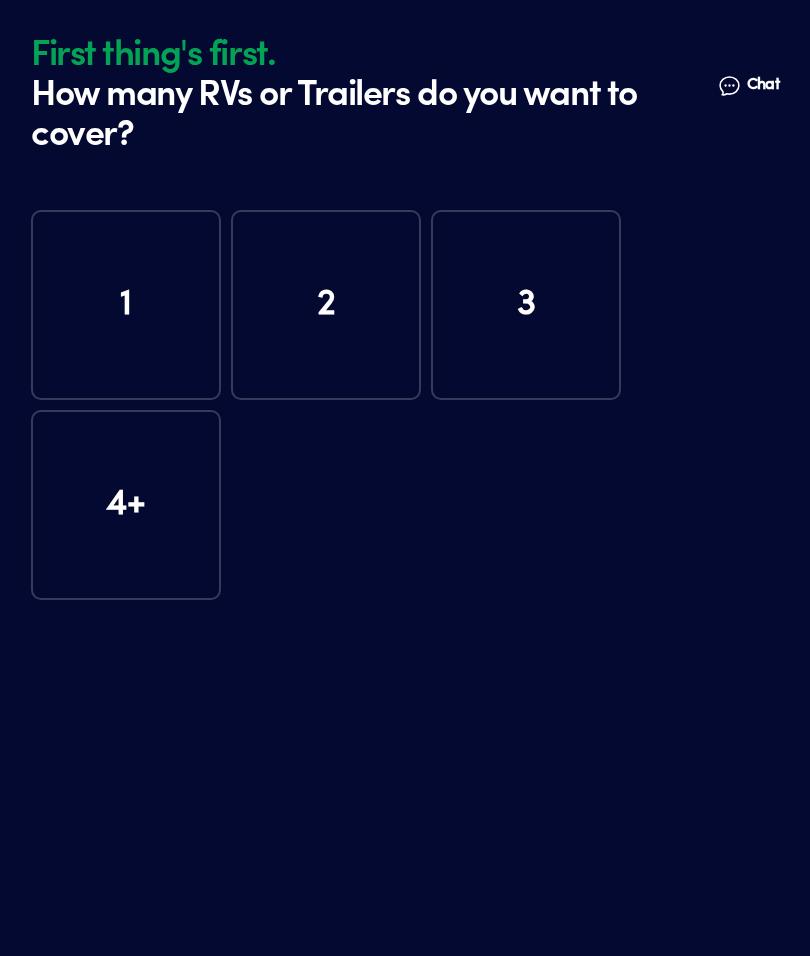 click on "1" at bounding box center (126, 305) 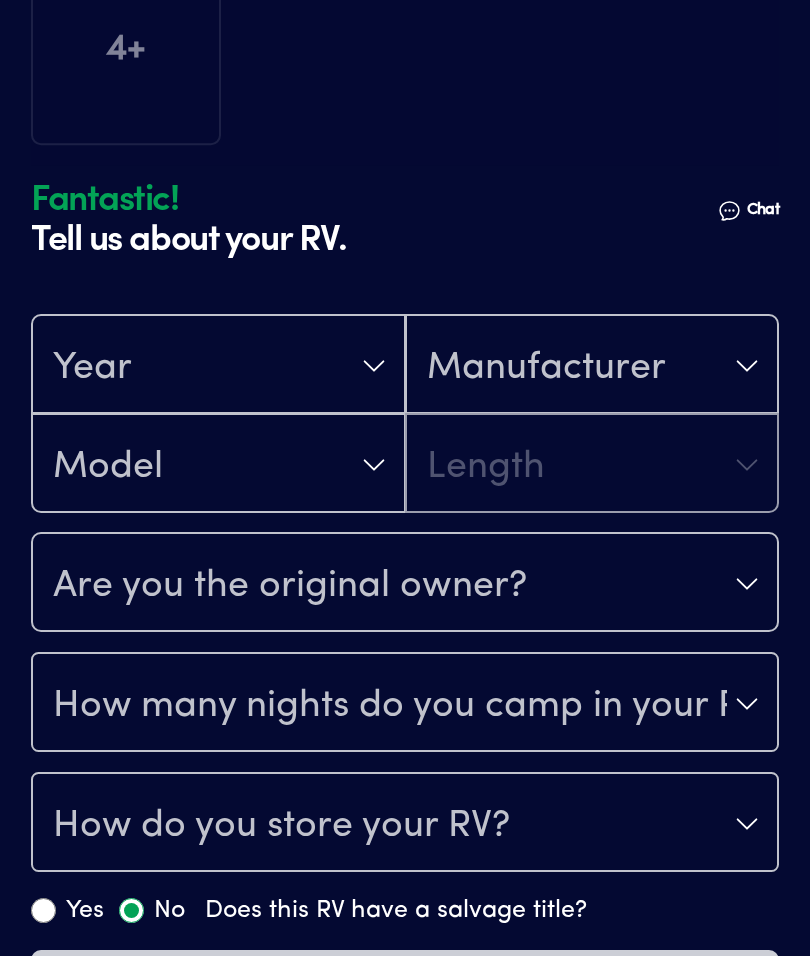 scroll, scrollTop: 530, scrollLeft: 0, axis: vertical 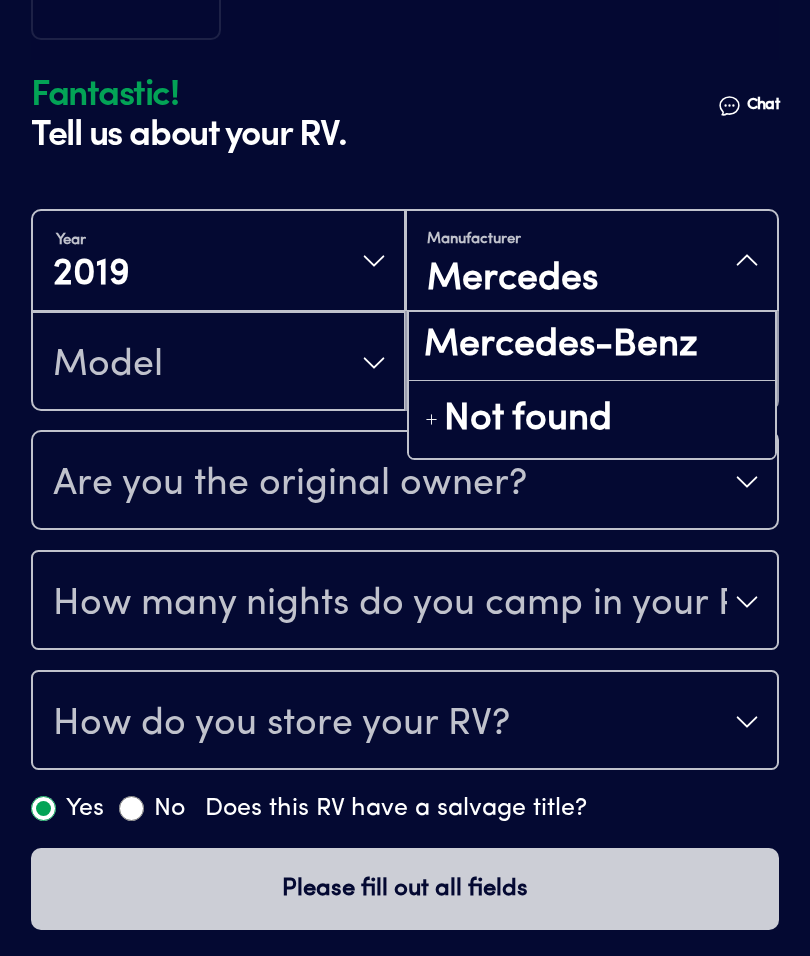 type on "Mercedes" 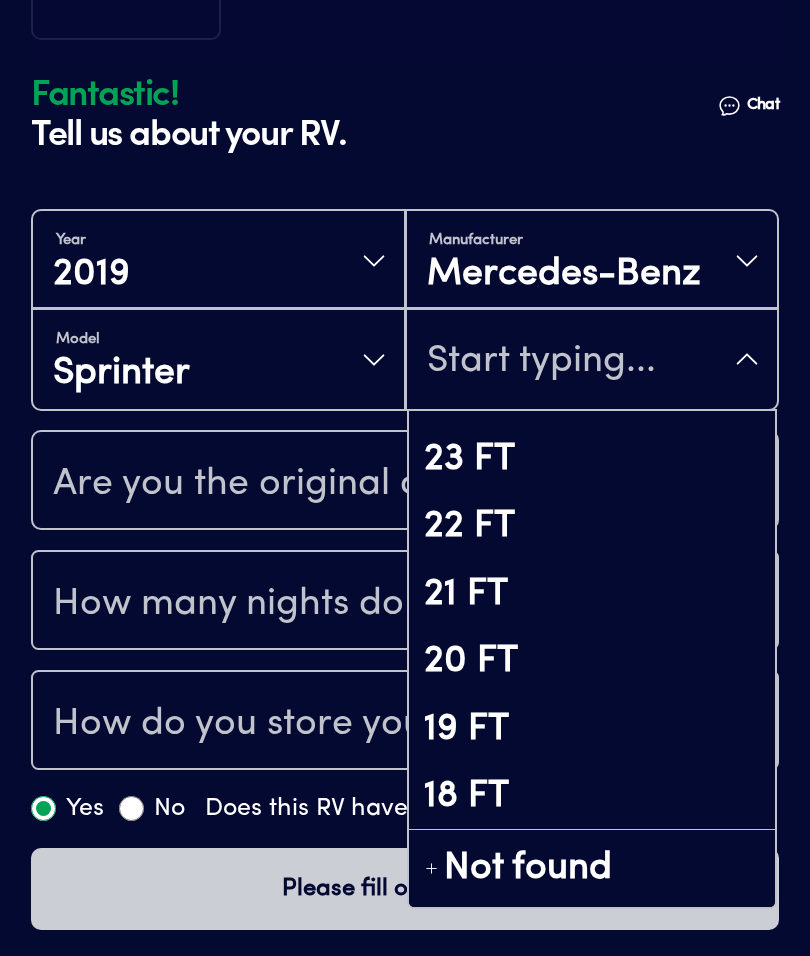 scroll, scrollTop: 51, scrollLeft: 0, axis: vertical 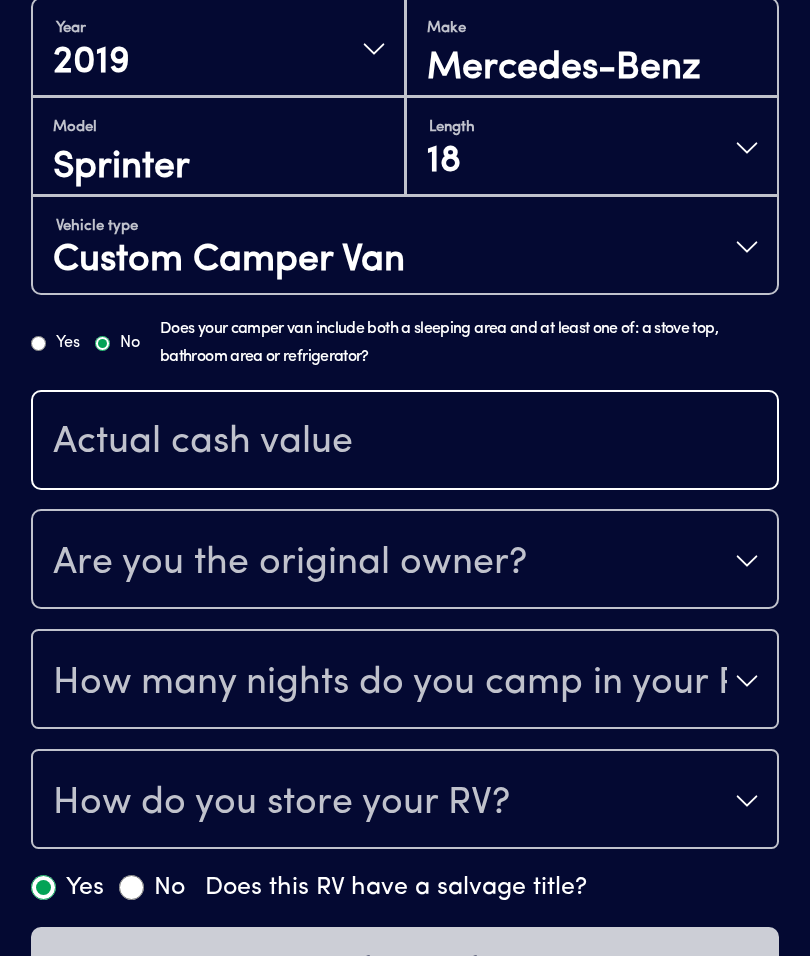 click at bounding box center [405, 442] 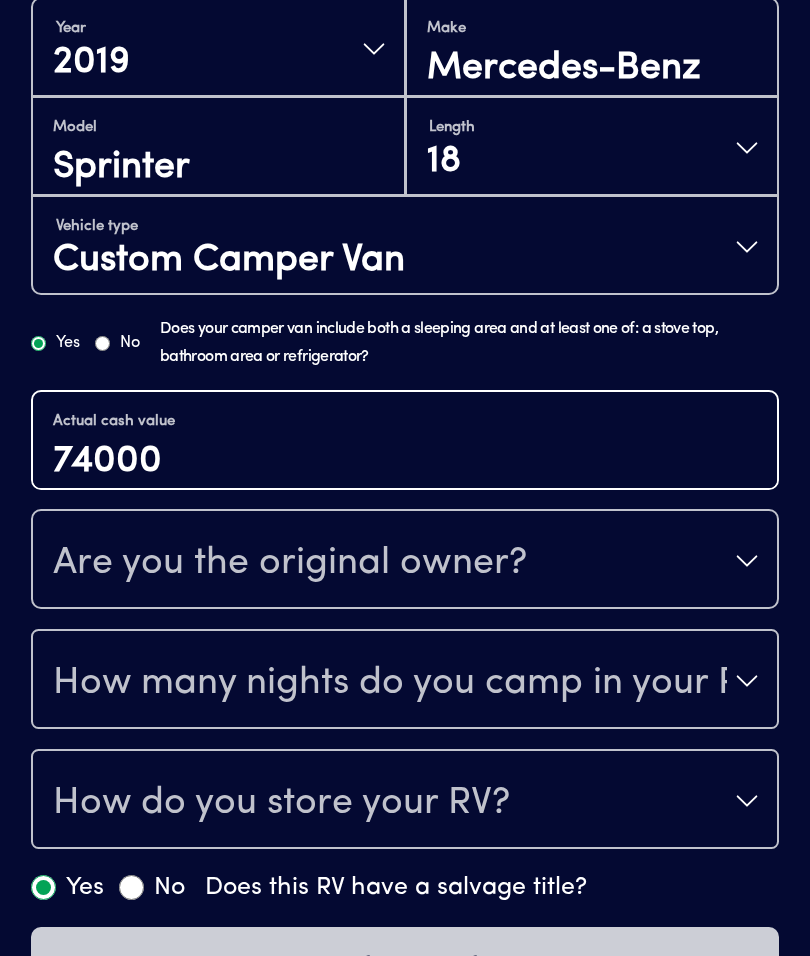 type on "74000" 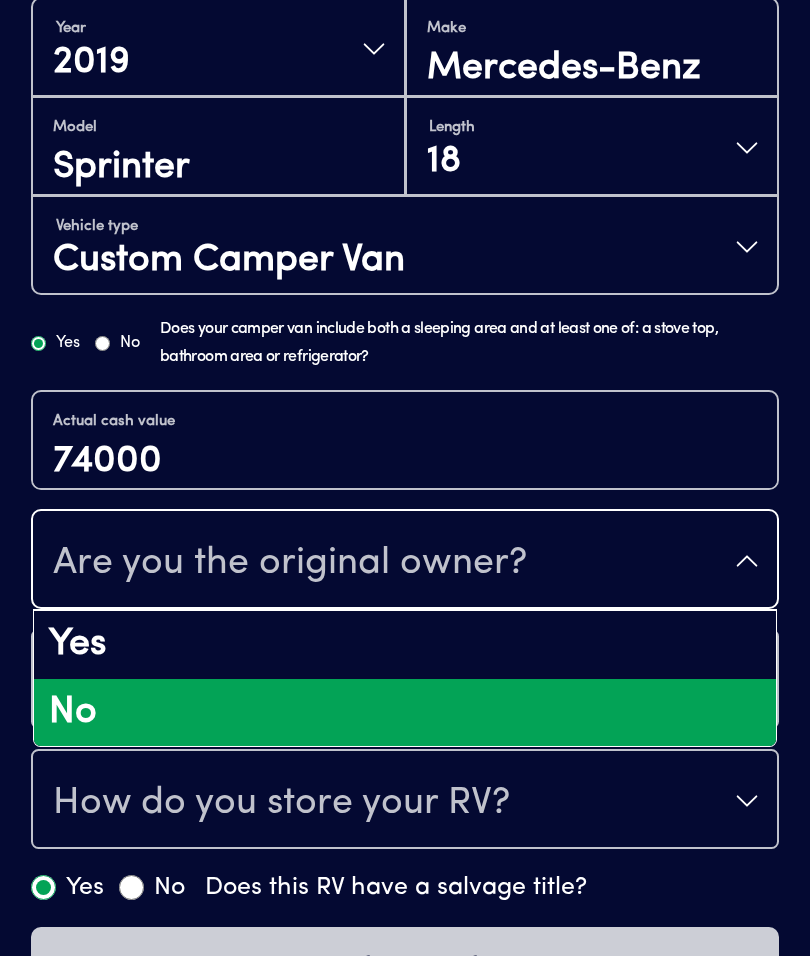 click on "No" at bounding box center (405, 713) 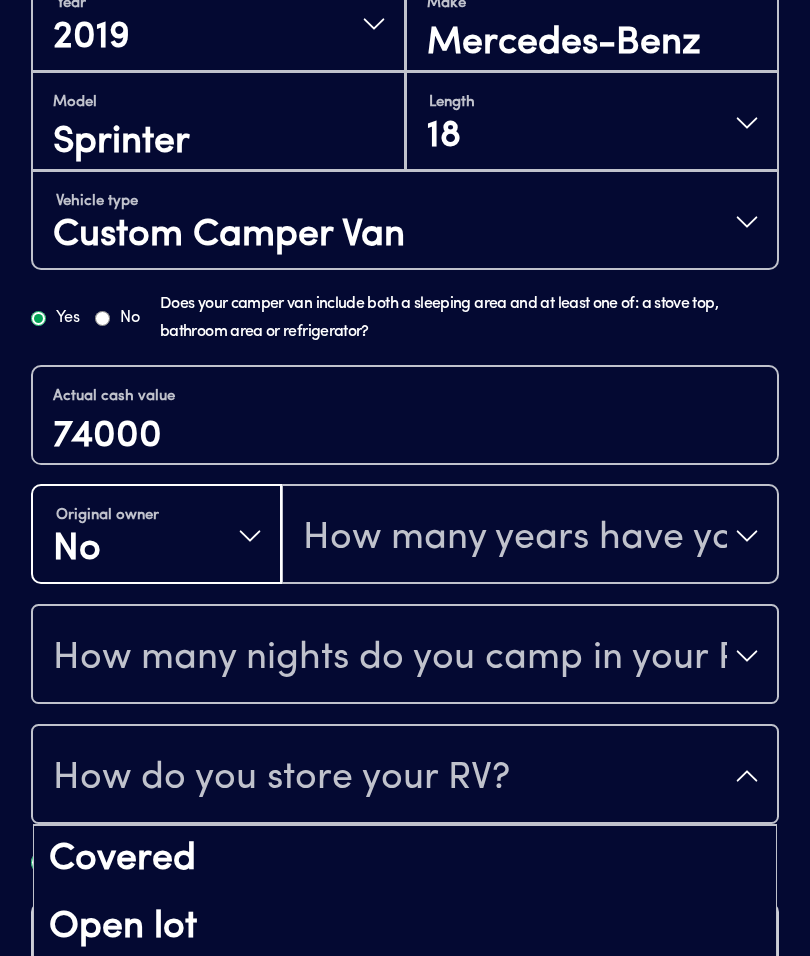 scroll, scrollTop: 25, scrollLeft: 0, axis: vertical 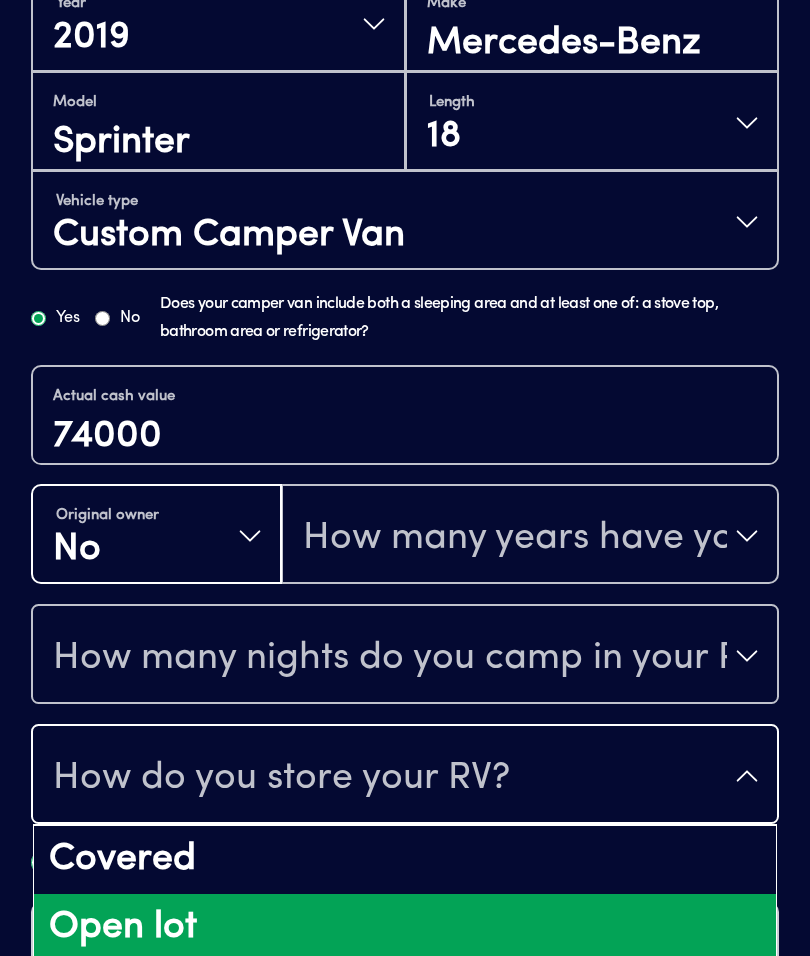 click on "Open lot" at bounding box center [405, 928] 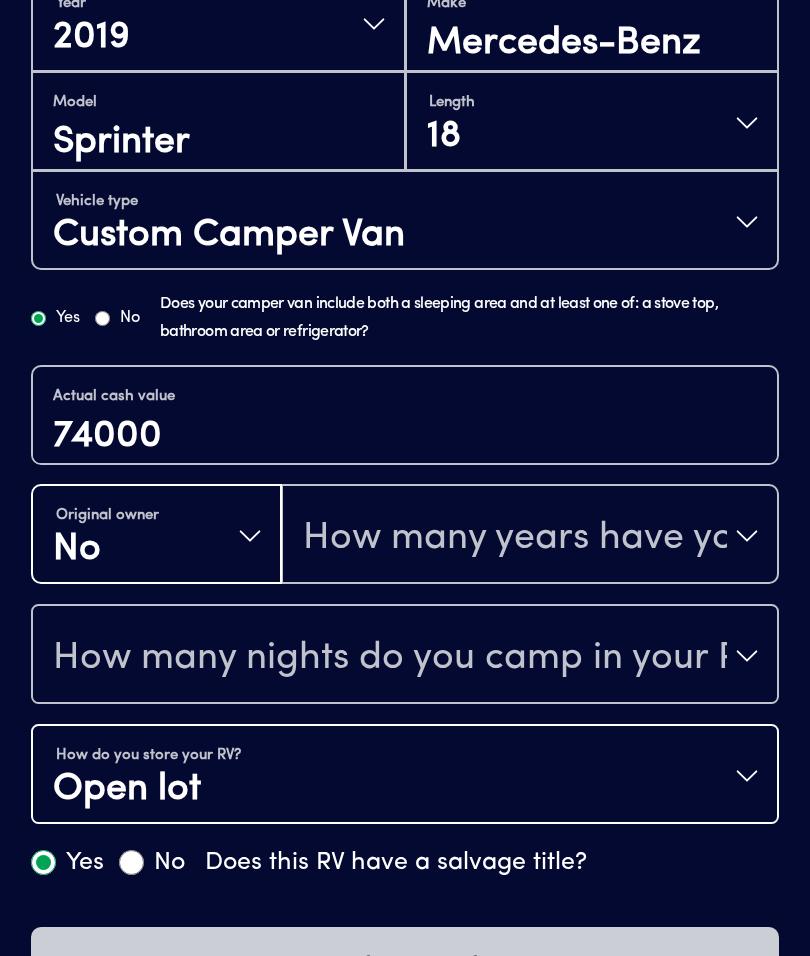 scroll, scrollTop: 0, scrollLeft: 0, axis: both 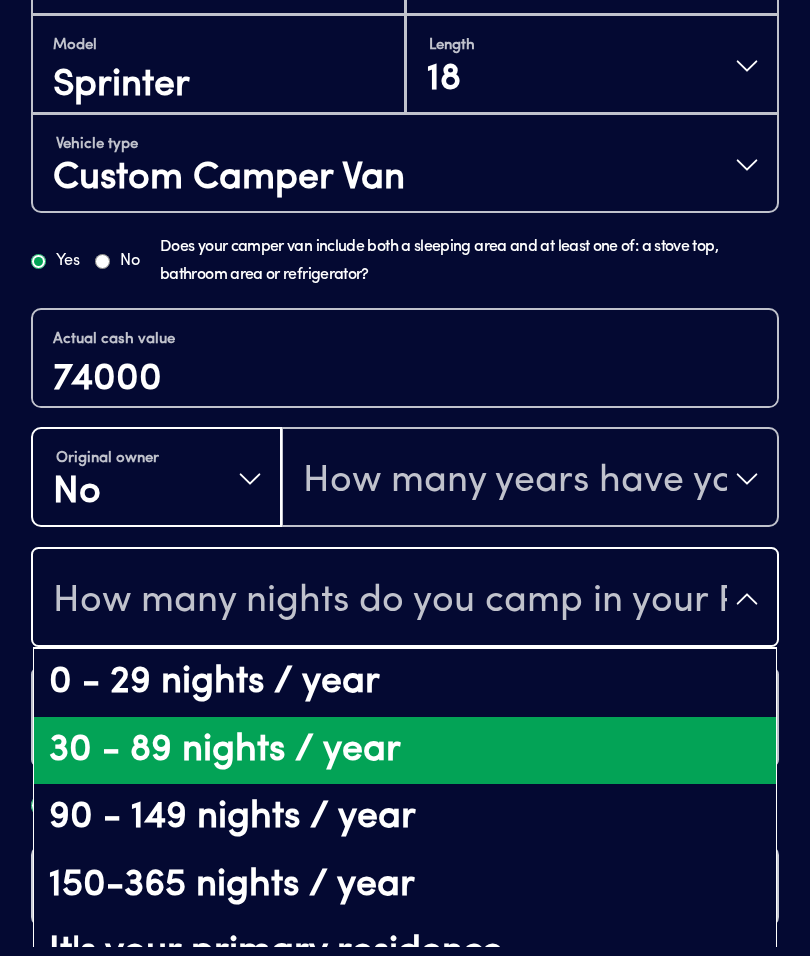 click on "30 - 89 nights / year" at bounding box center [405, 751] 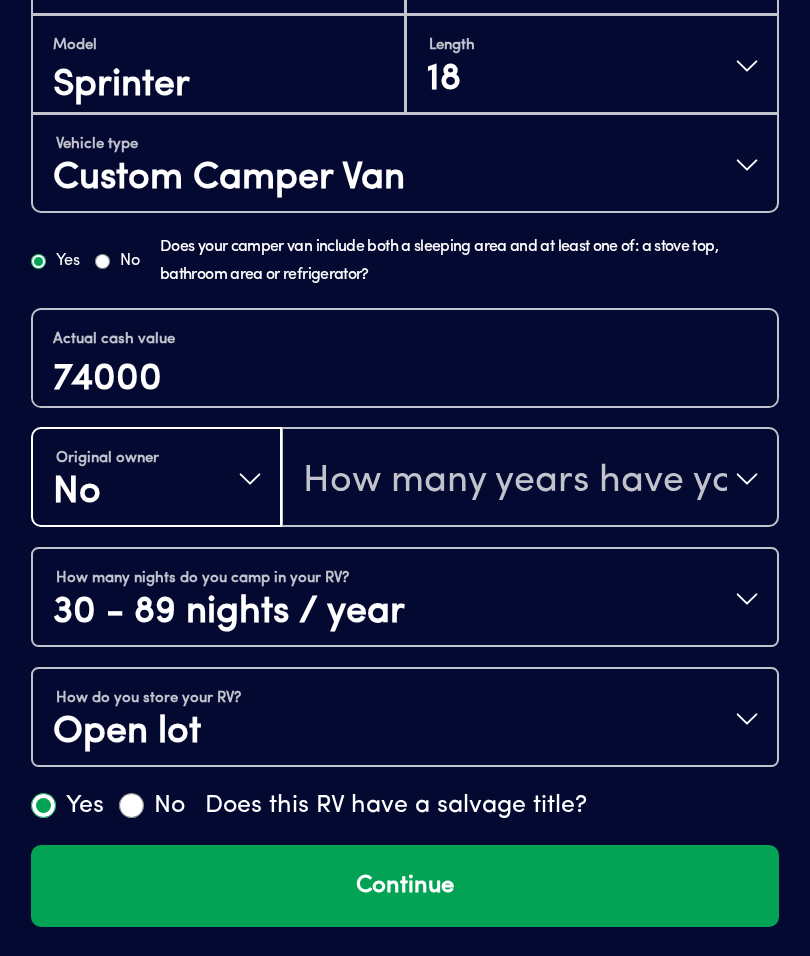 click on "Continue" at bounding box center [405, 886] 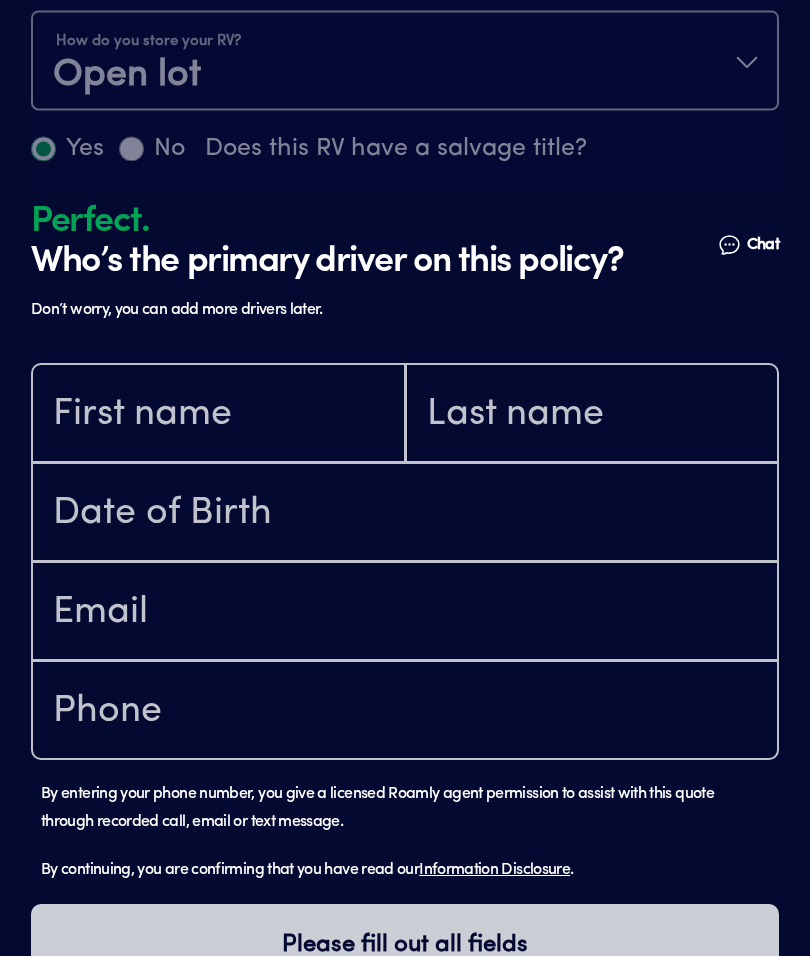 scroll, scrollTop: 1559, scrollLeft: 0, axis: vertical 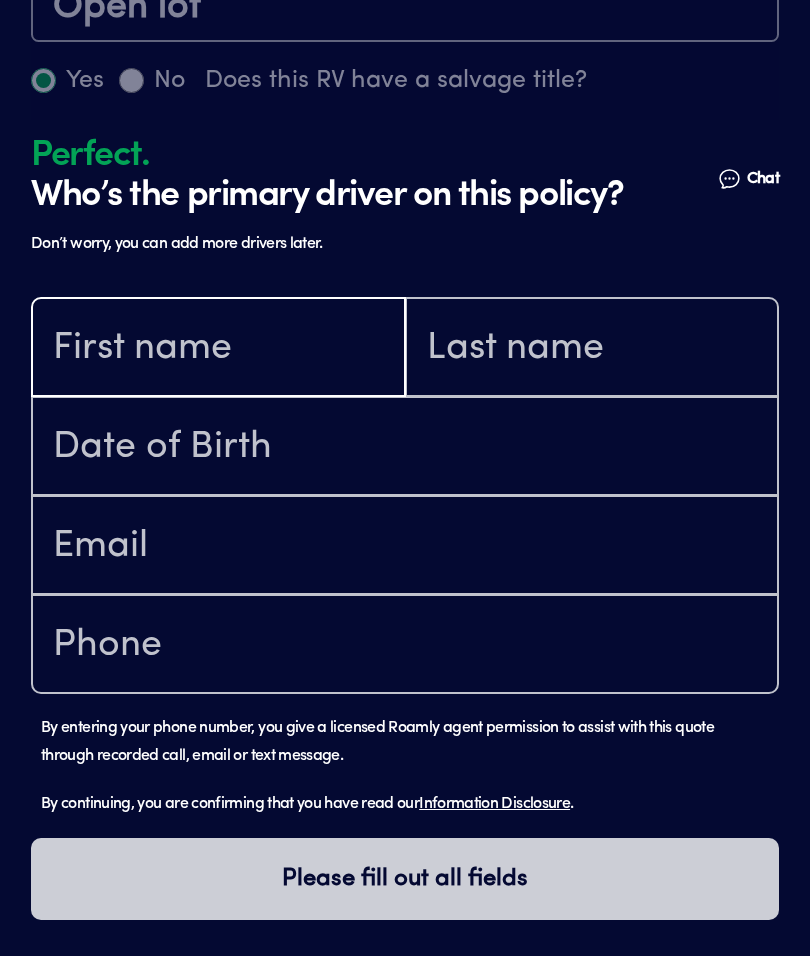 click at bounding box center (218, 349) 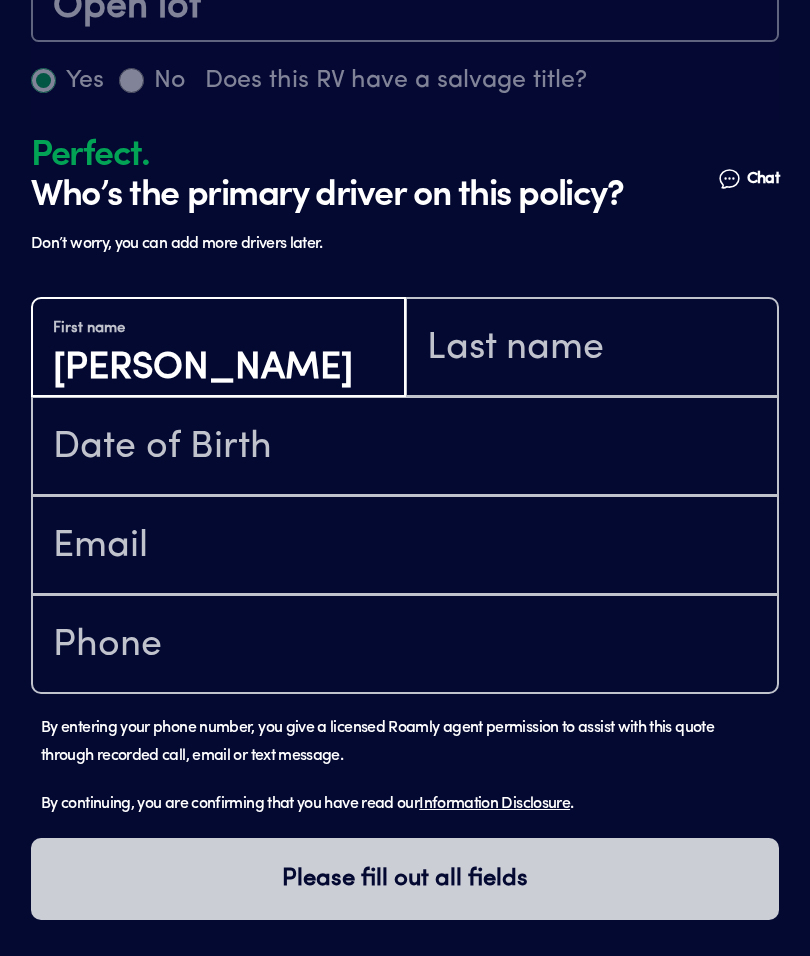 type on "[PERSON_NAME]" 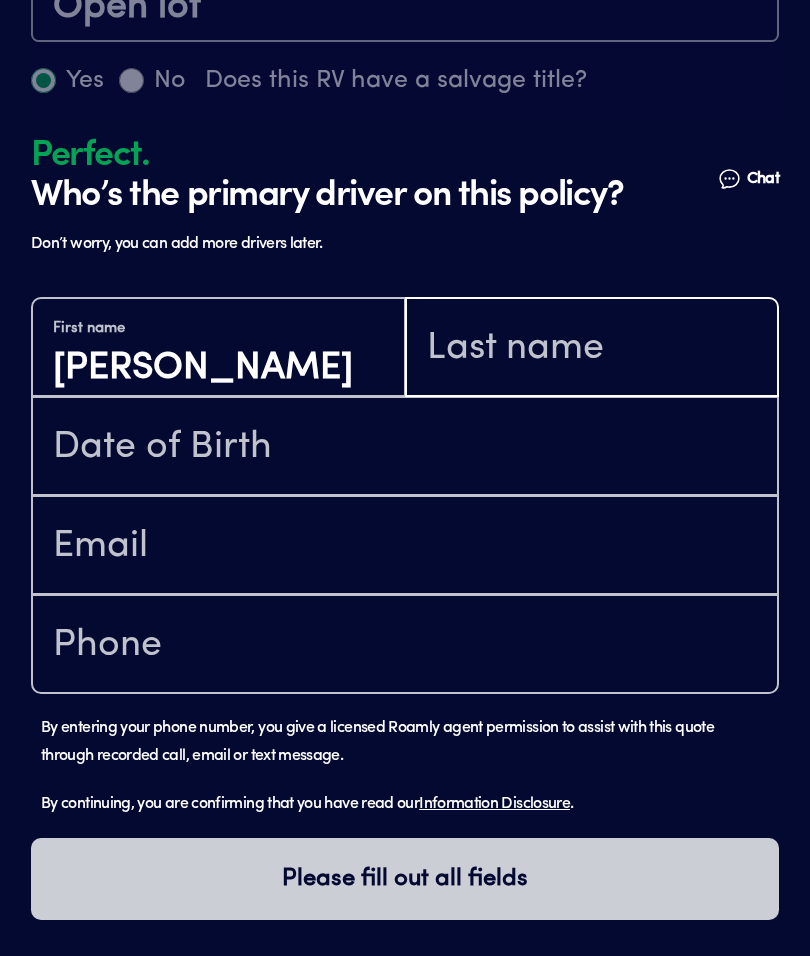 click at bounding box center [592, 349] 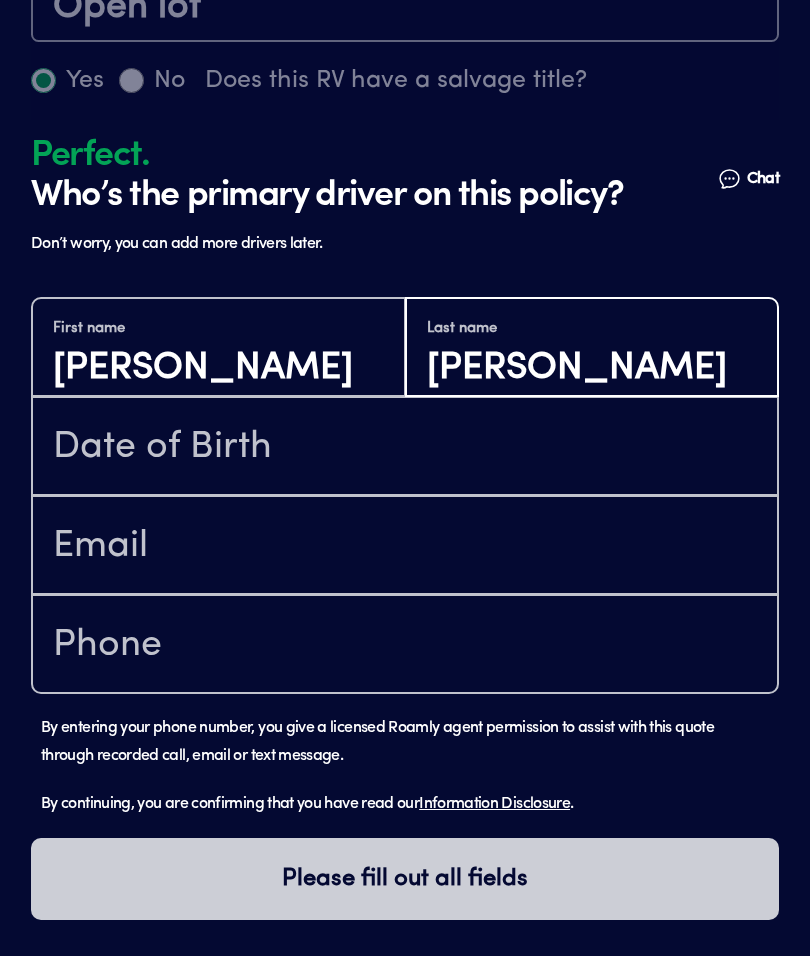 type on "[PERSON_NAME]" 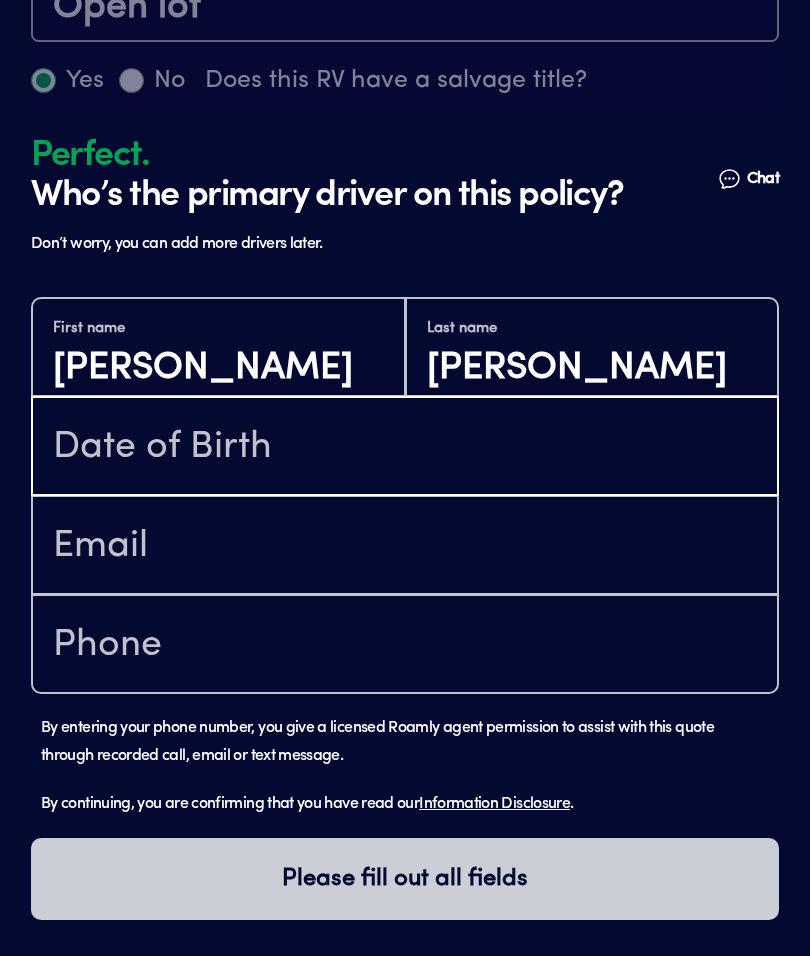 click at bounding box center [405, 448] 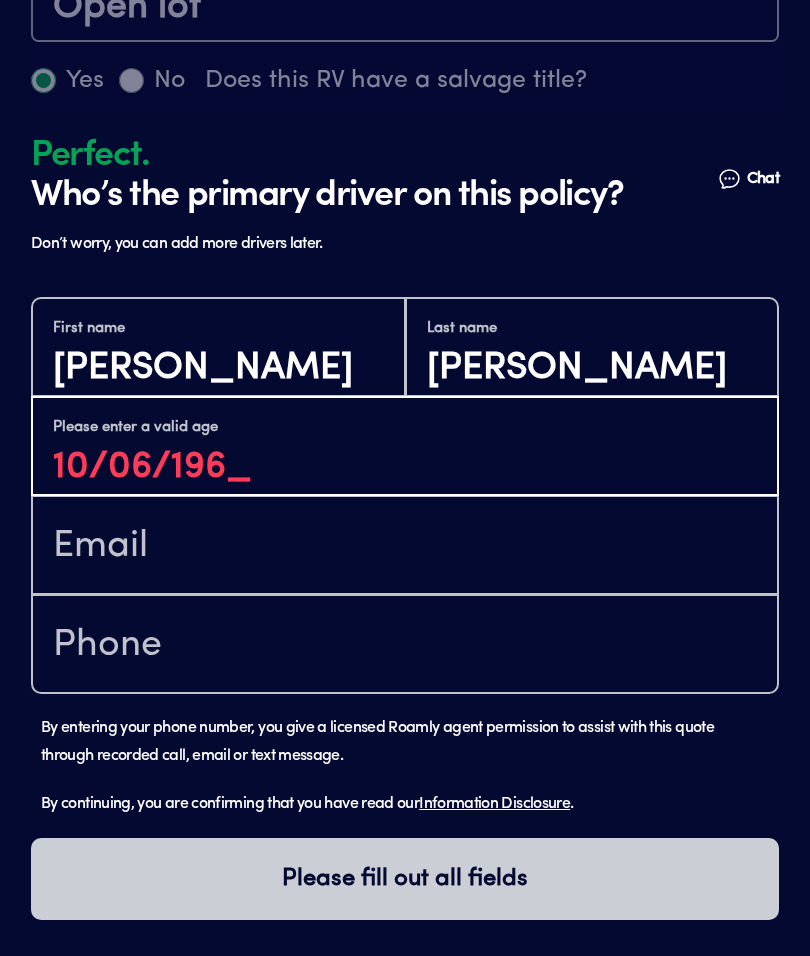 type on "[DATE]" 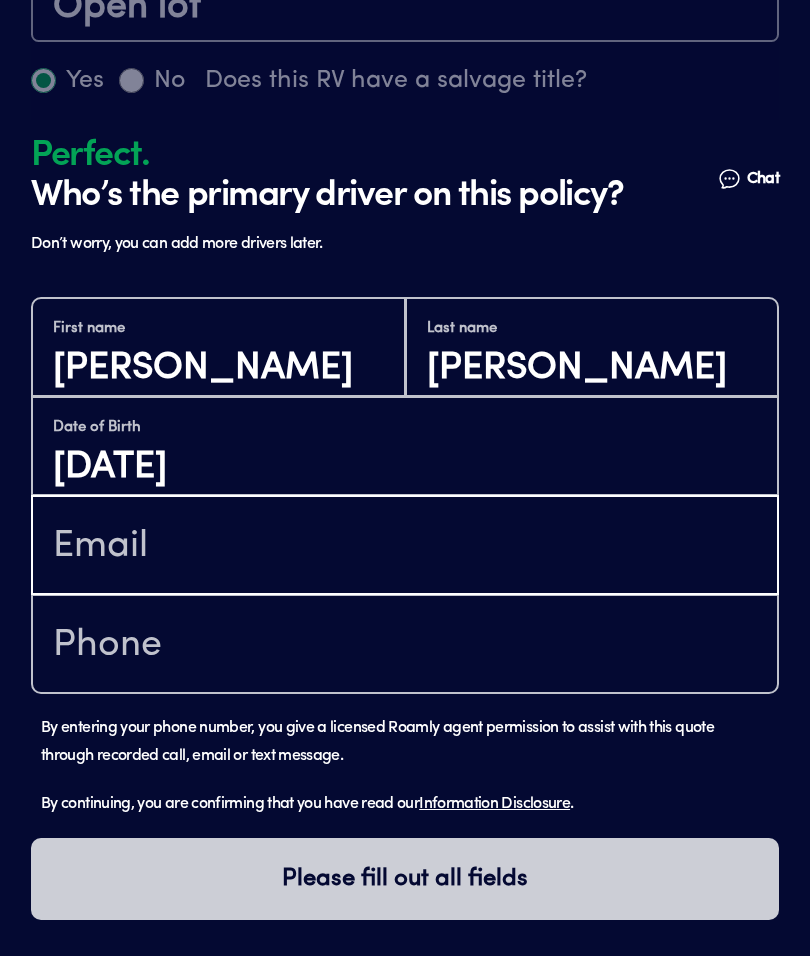 click at bounding box center (405, 547) 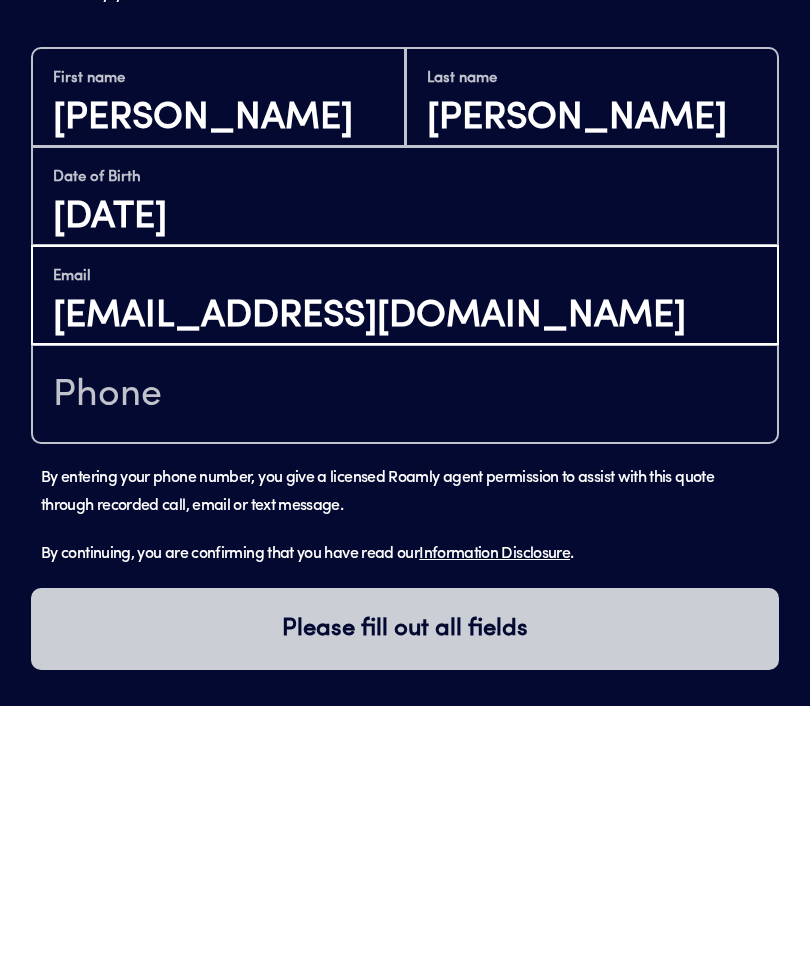 type on "[EMAIL_ADDRESS][DOMAIN_NAME]" 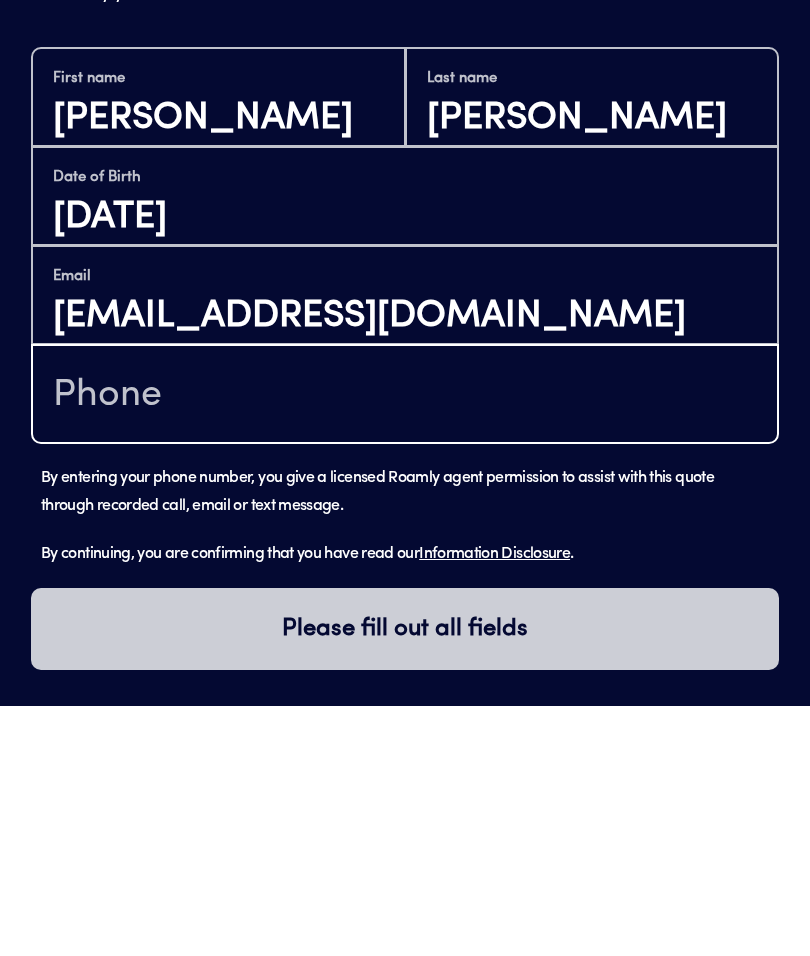 click at bounding box center [405, 646] 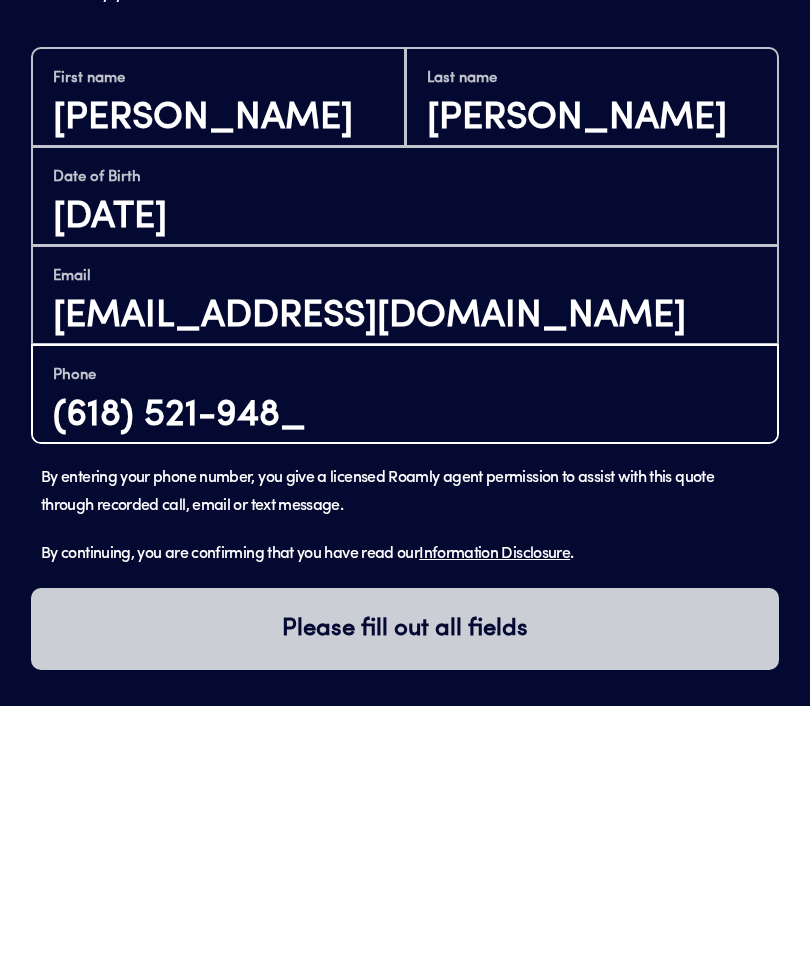 type on "[PHONE_NUMBER]" 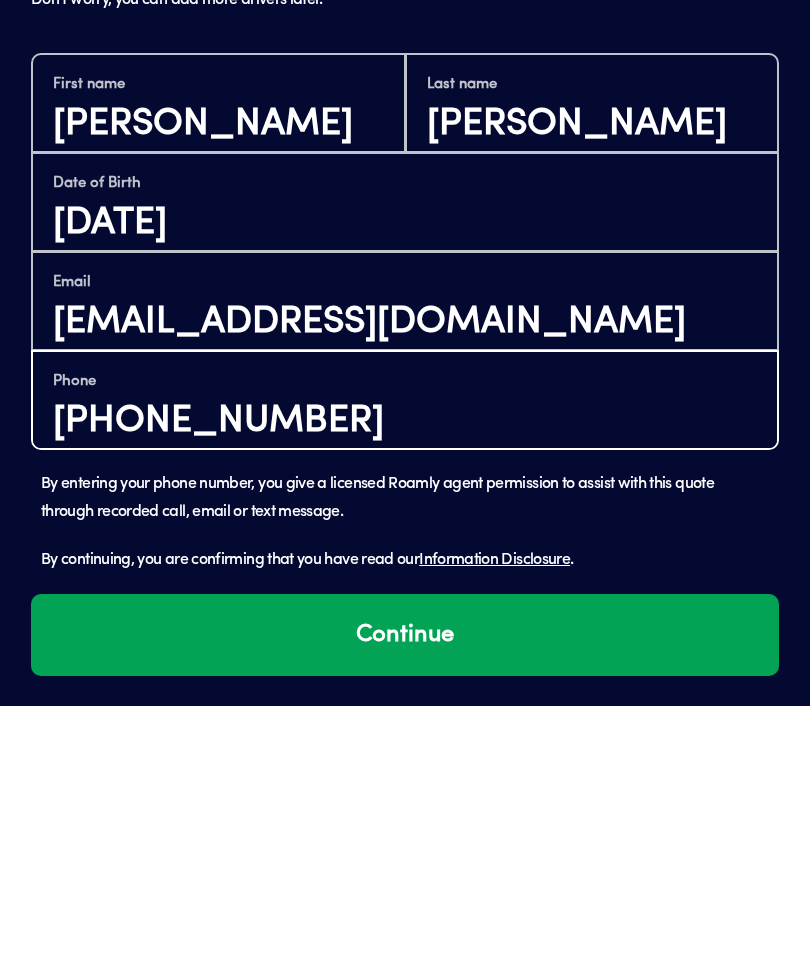 scroll, scrollTop: 1552, scrollLeft: 0, axis: vertical 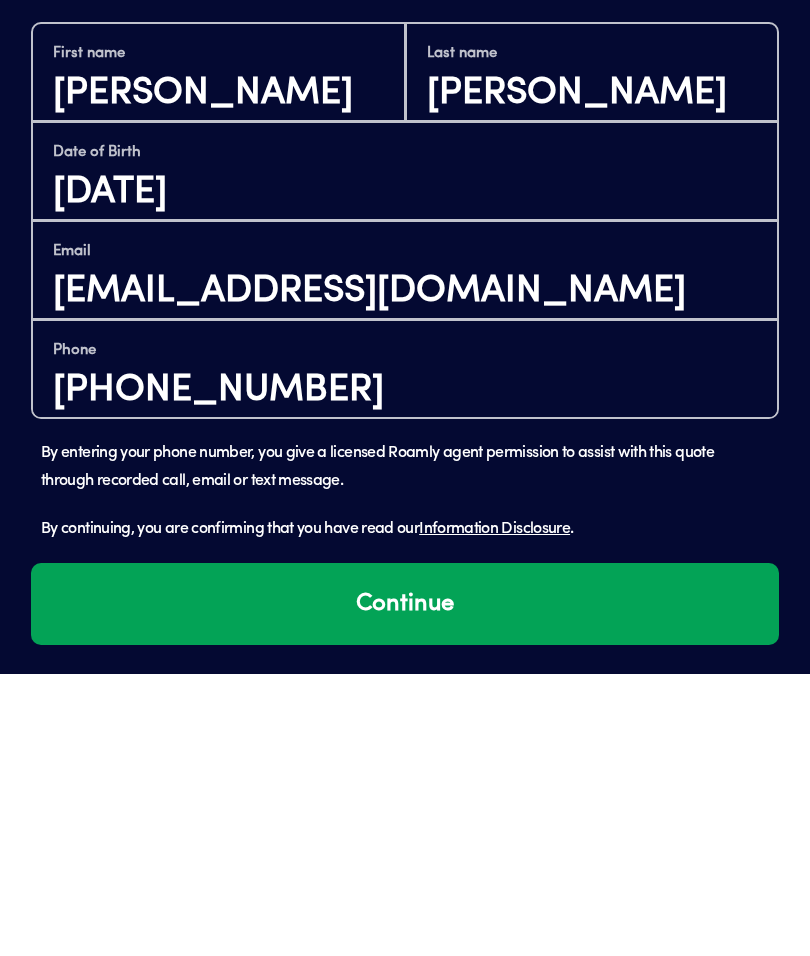 click on "Continue" at bounding box center (405, 886) 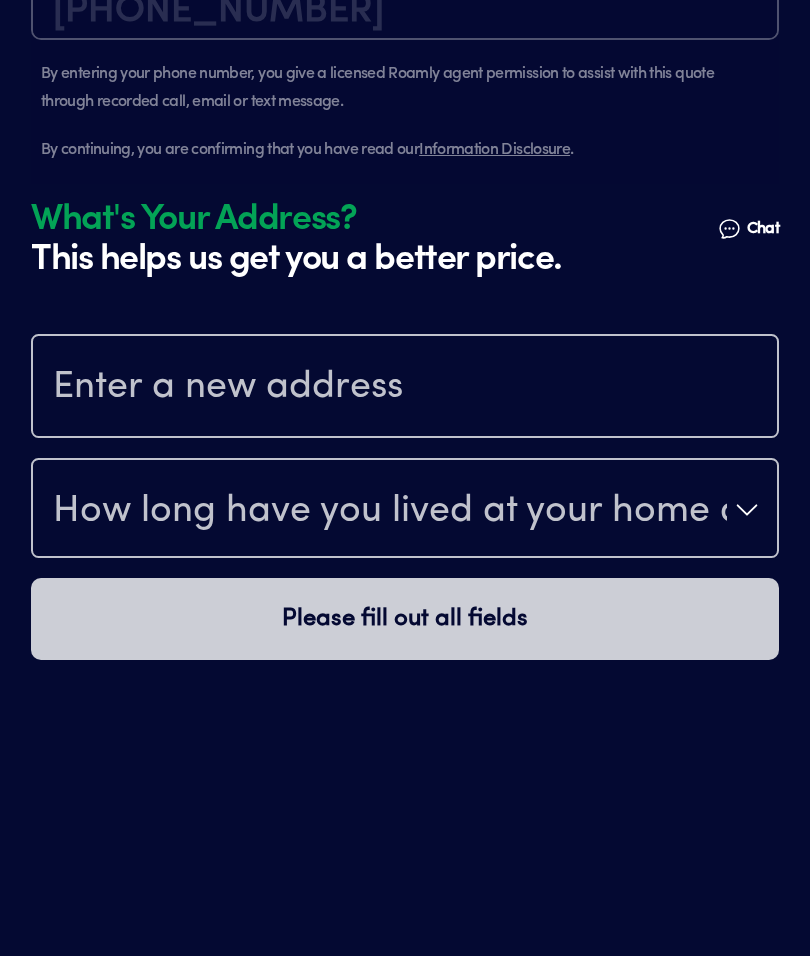 scroll, scrollTop: 2231, scrollLeft: 0, axis: vertical 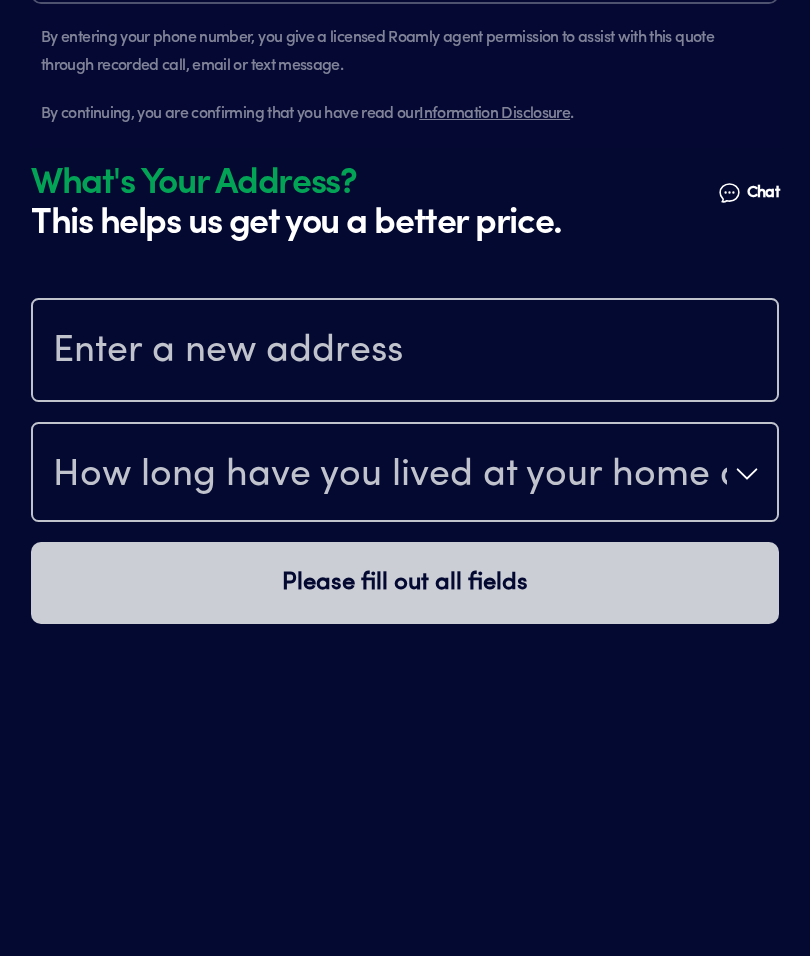 click at bounding box center [405, 352] 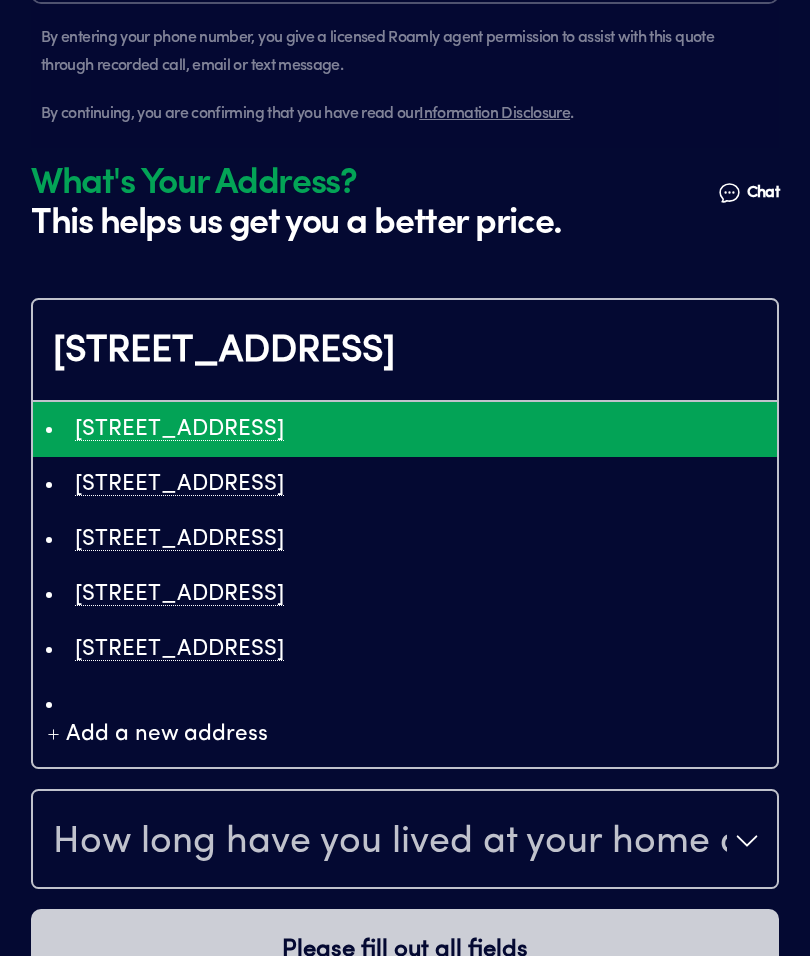 type on "ChIJG6hvMVDywogRo9eHH5_J52w" 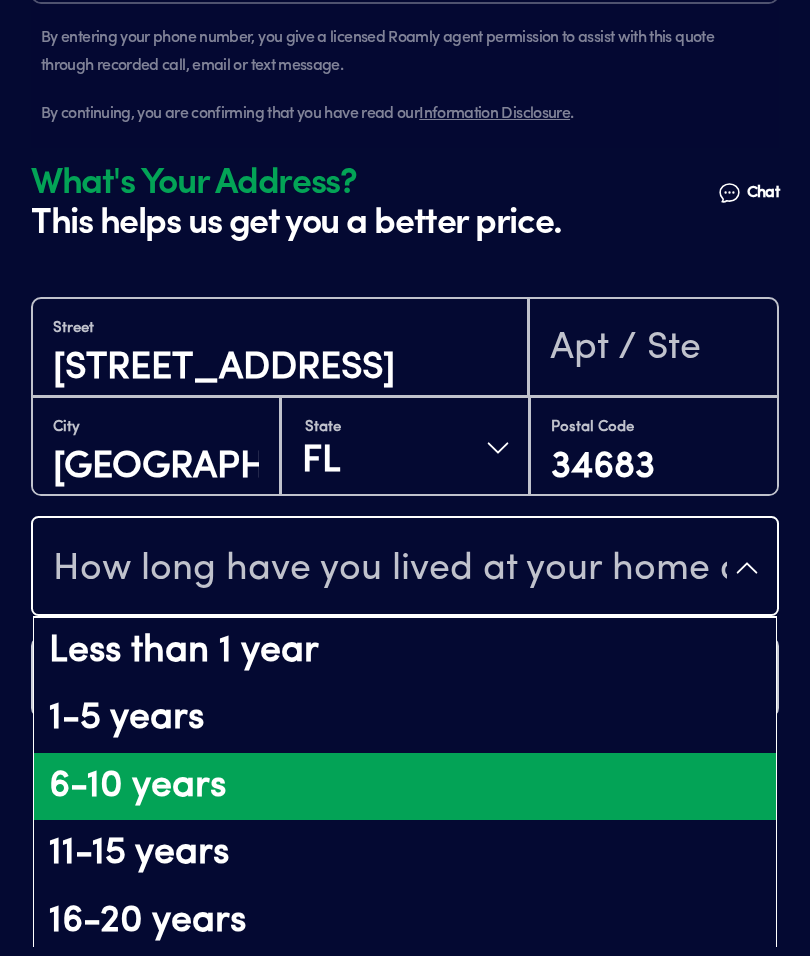 click on "6-10 years" at bounding box center (405, 787) 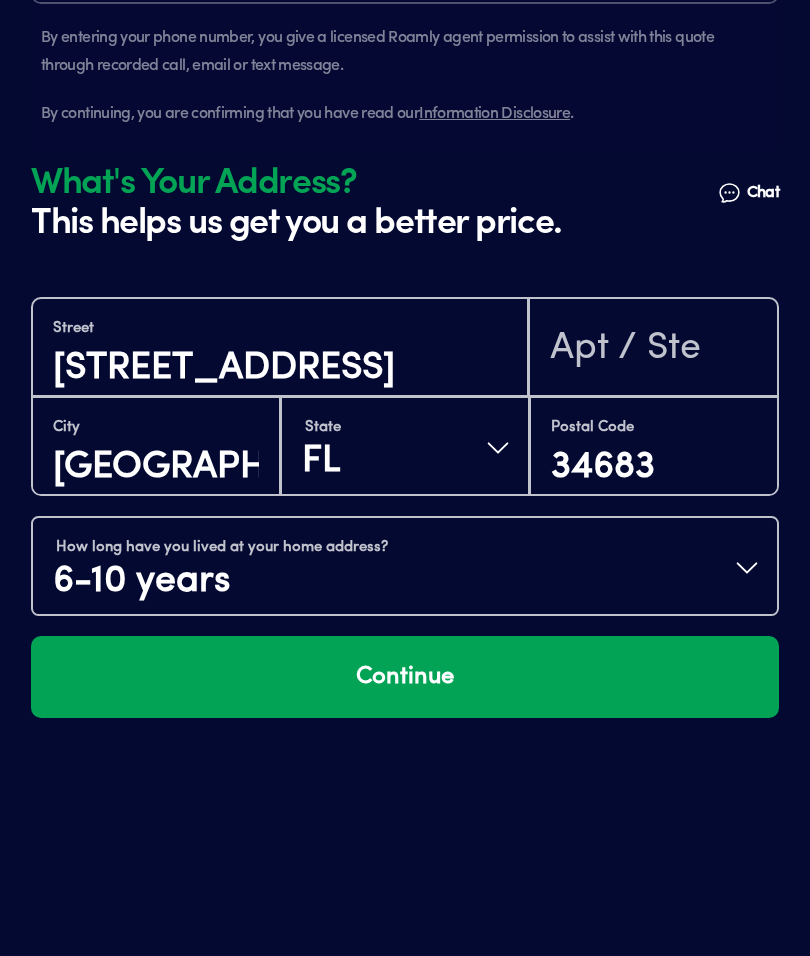 click on "Continue" at bounding box center (405, 677) 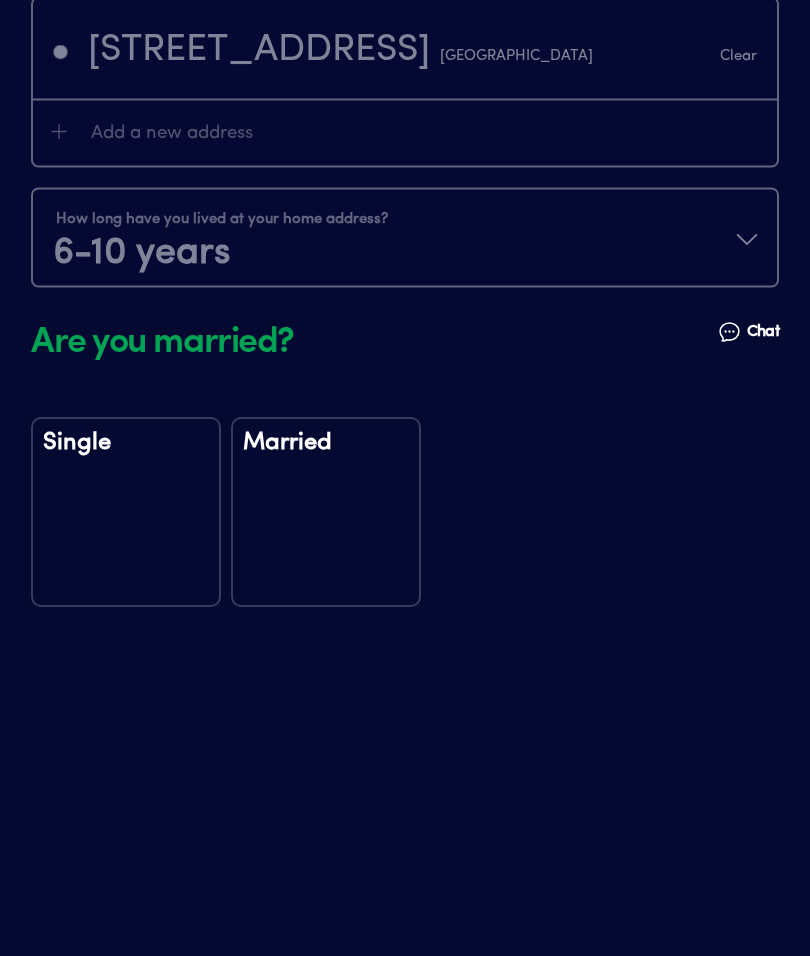 scroll, scrollTop: 2662, scrollLeft: 0, axis: vertical 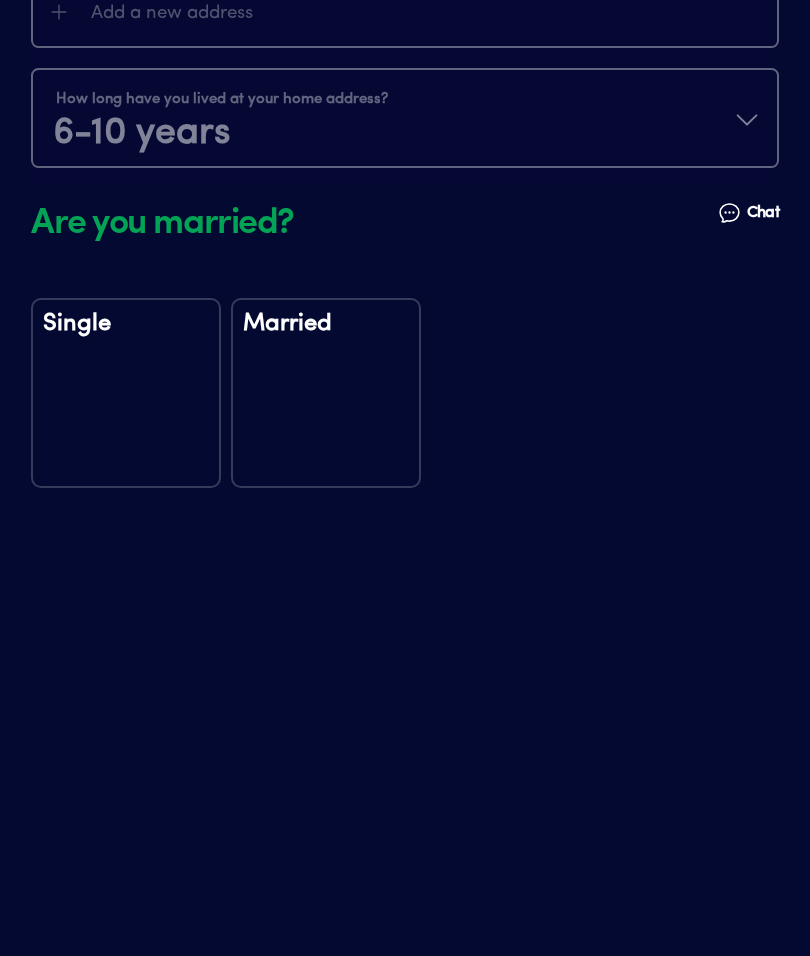 click on "Married" at bounding box center (326, 393) 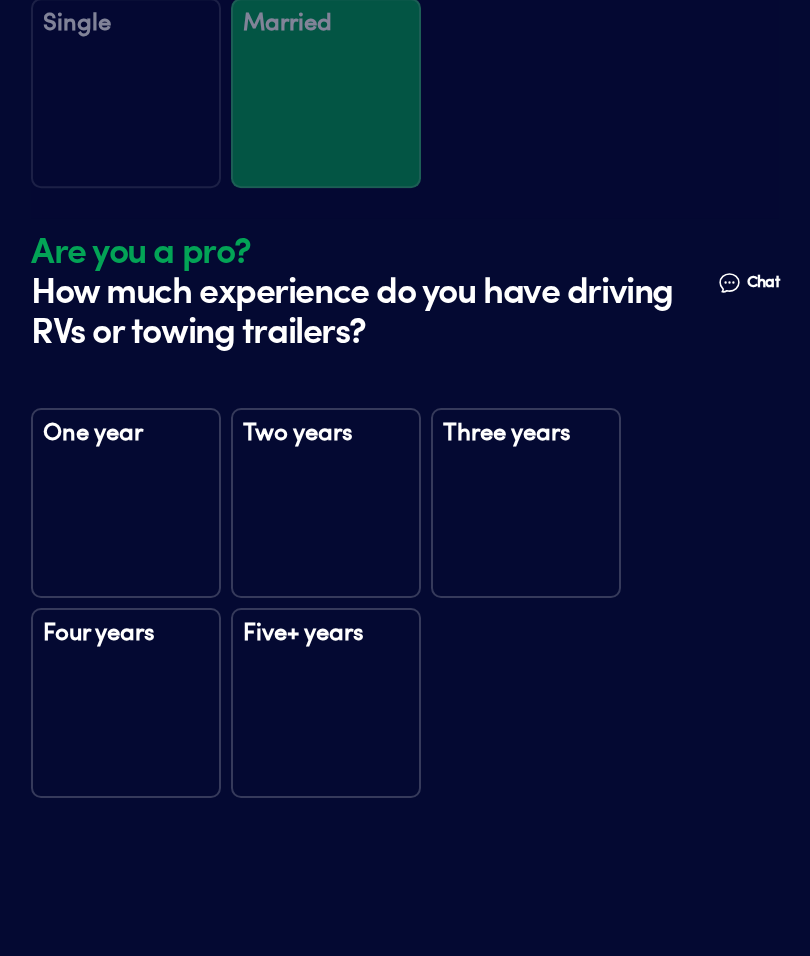 scroll, scrollTop: 3122, scrollLeft: 0, axis: vertical 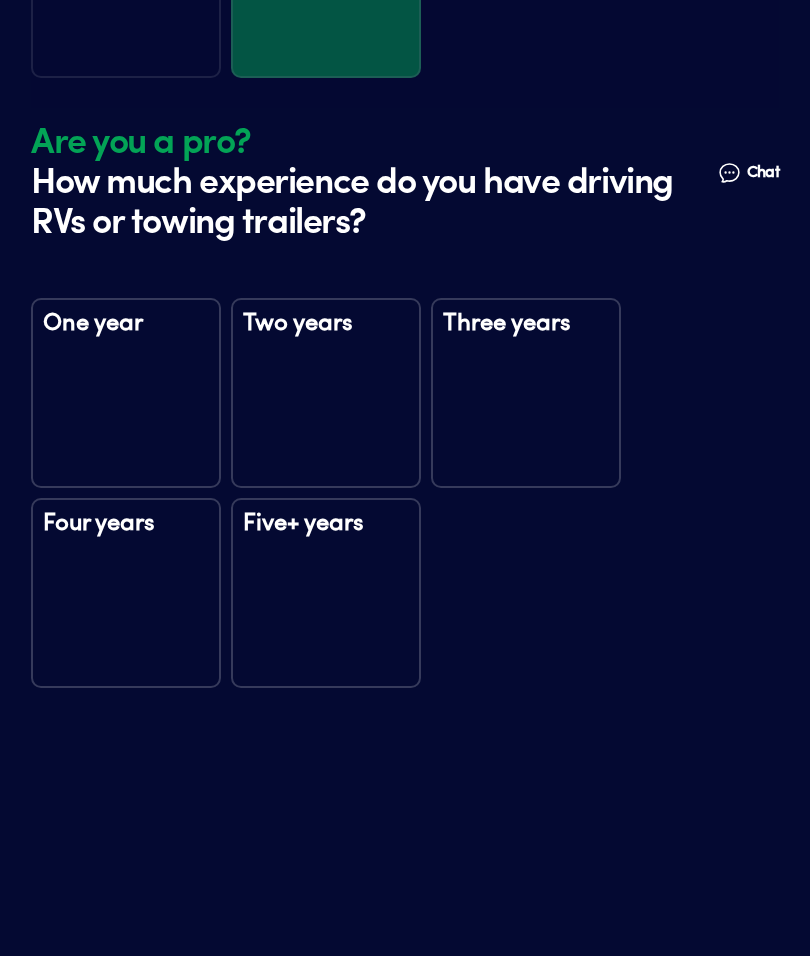 click on "Two years" at bounding box center (326, 393) 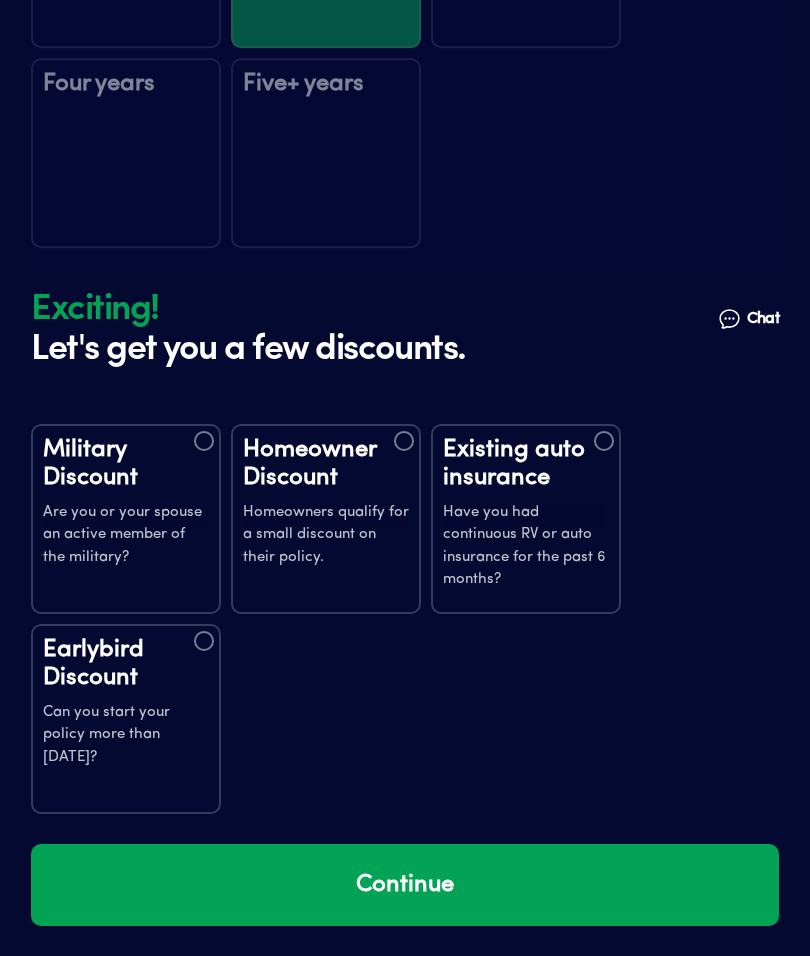 scroll, scrollTop: 3662, scrollLeft: 0, axis: vertical 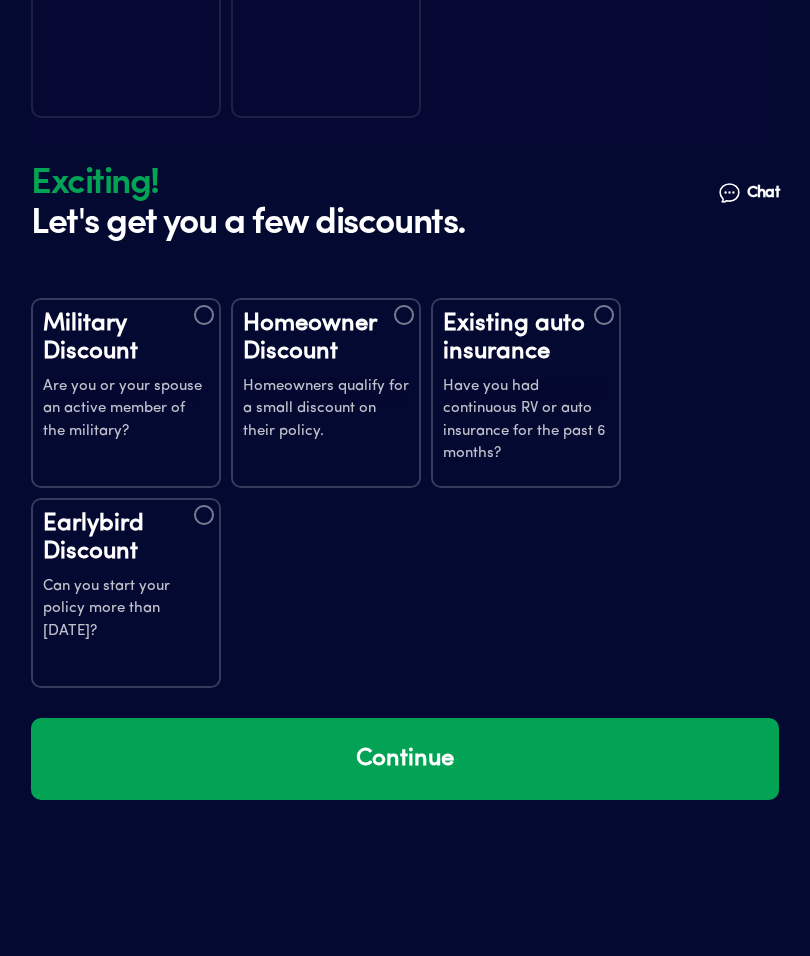 click at bounding box center (404, 315) 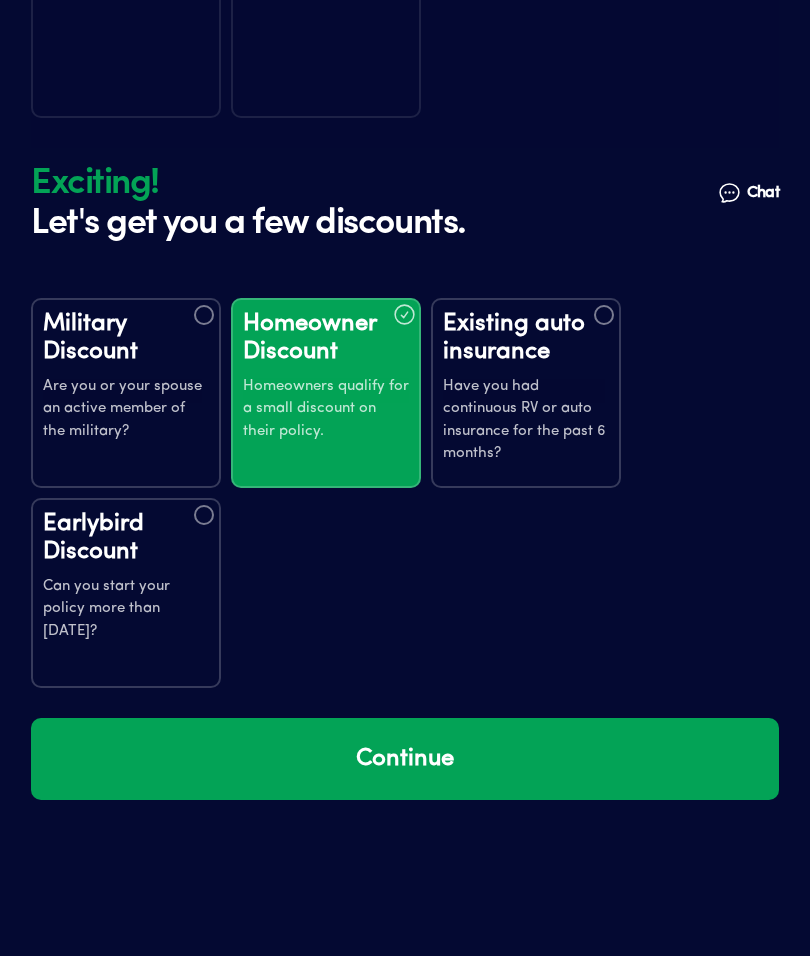 click at bounding box center (604, 315) 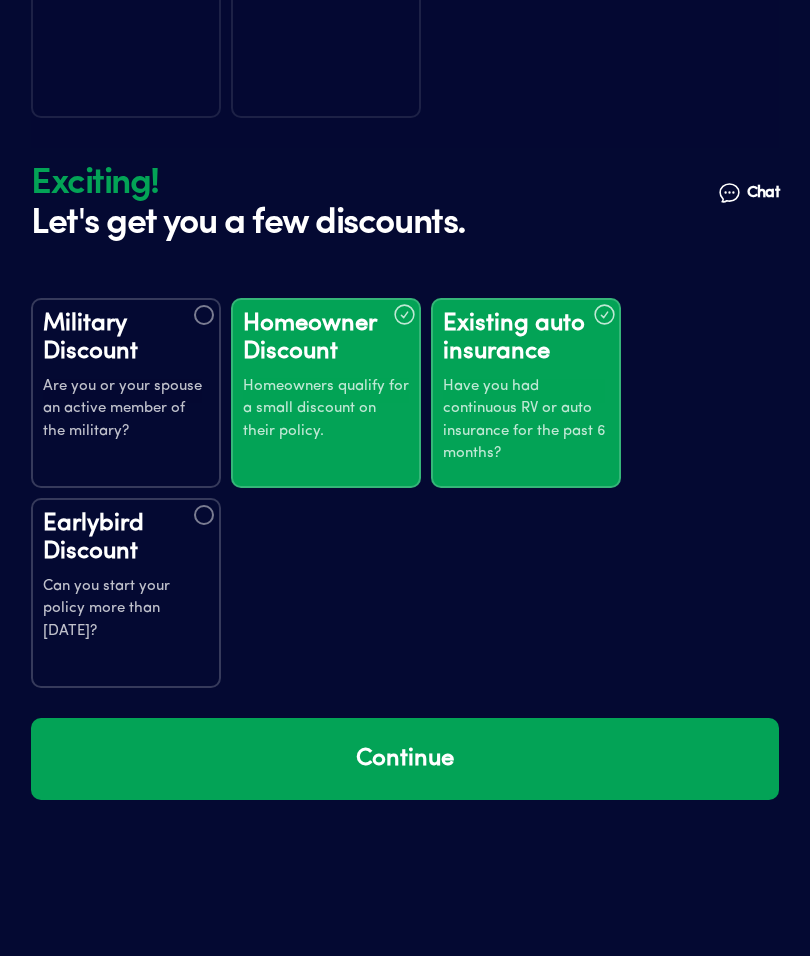 click at bounding box center [204, 515] 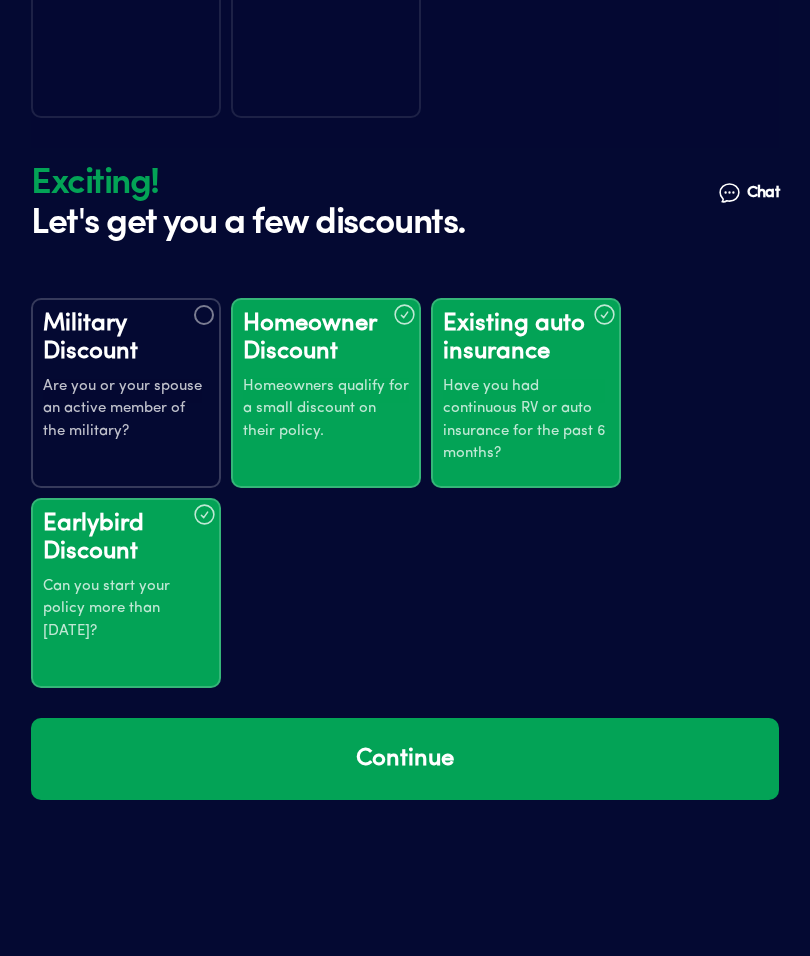 click on "Continue" at bounding box center [405, 759] 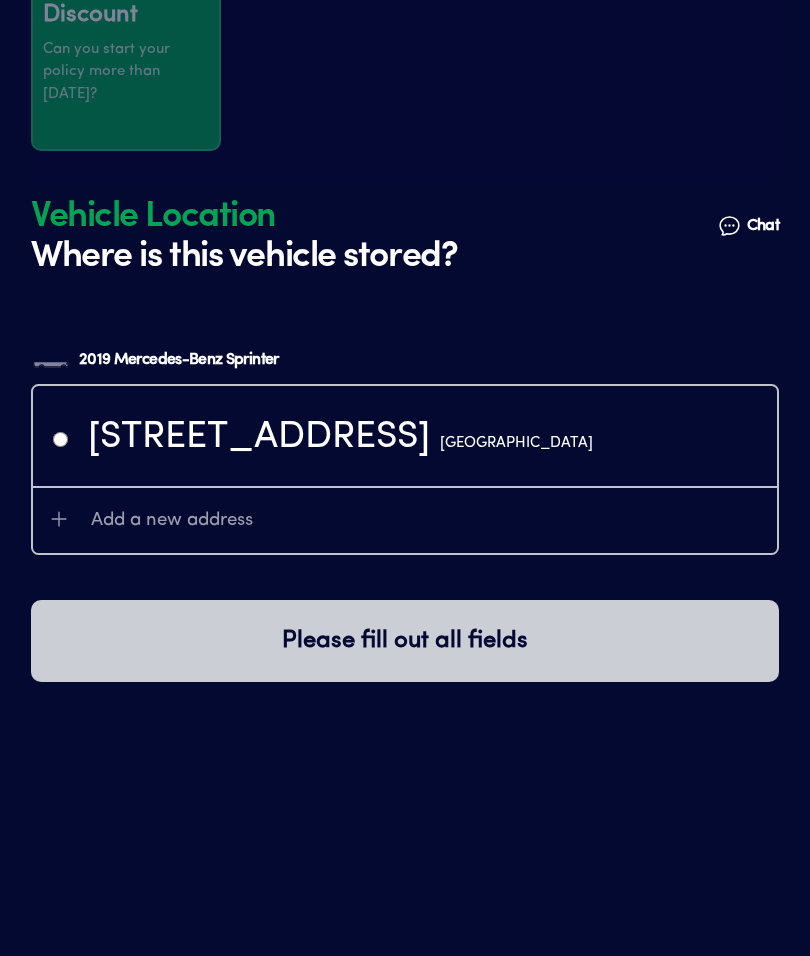scroll, scrollTop: 4242, scrollLeft: 0, axis: vertical 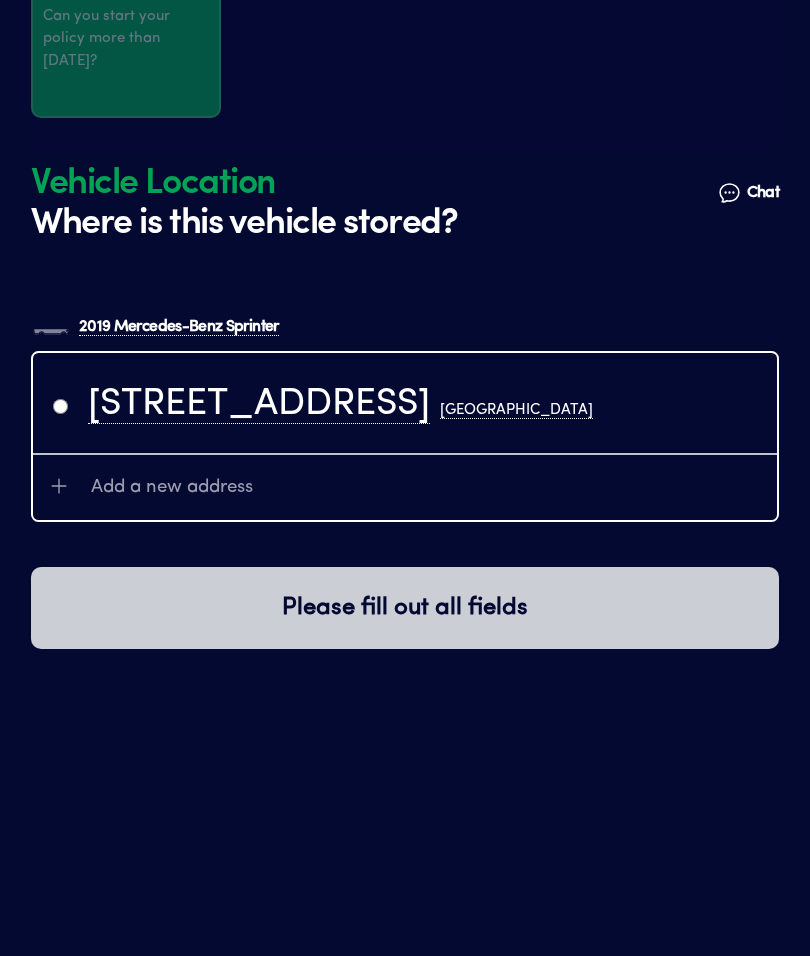 click on "Add a new address" at bounding box center (405, 486) 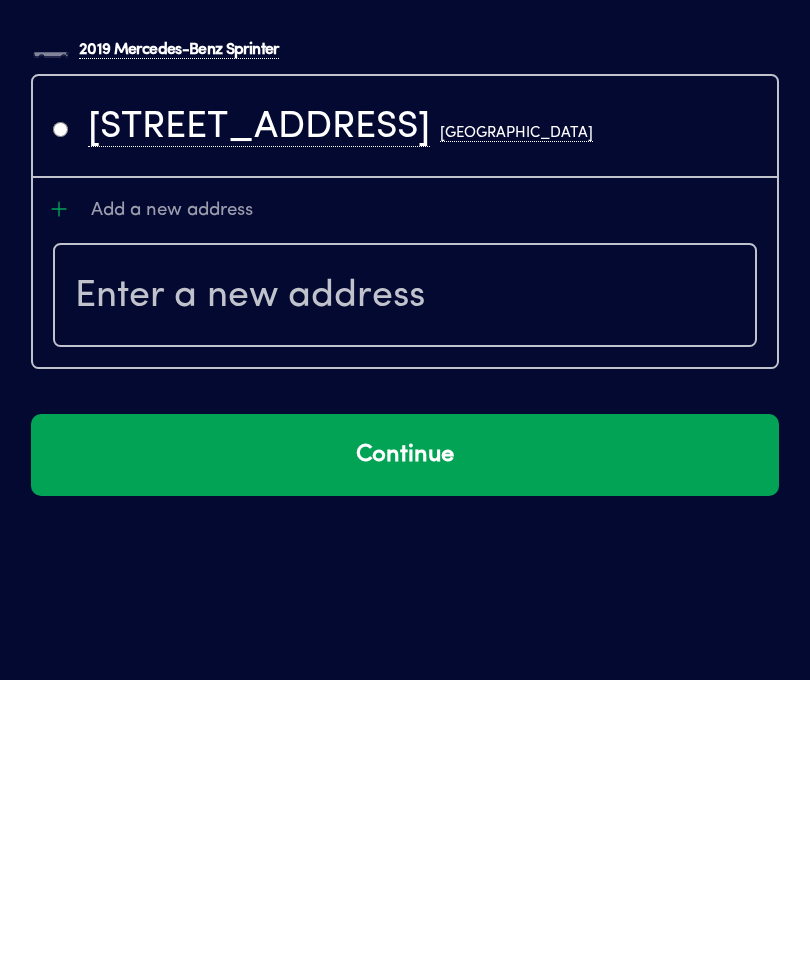 click on "Continue" at bounding box center [405, 732] 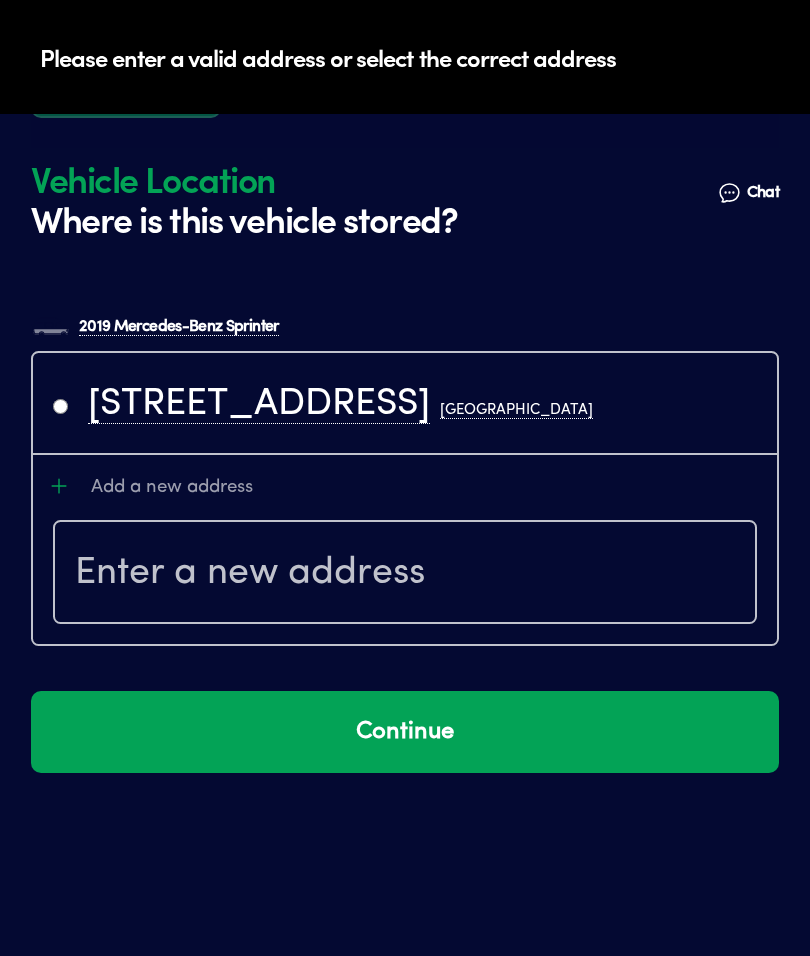 click on "Continue" at bounding box center [405, 732] 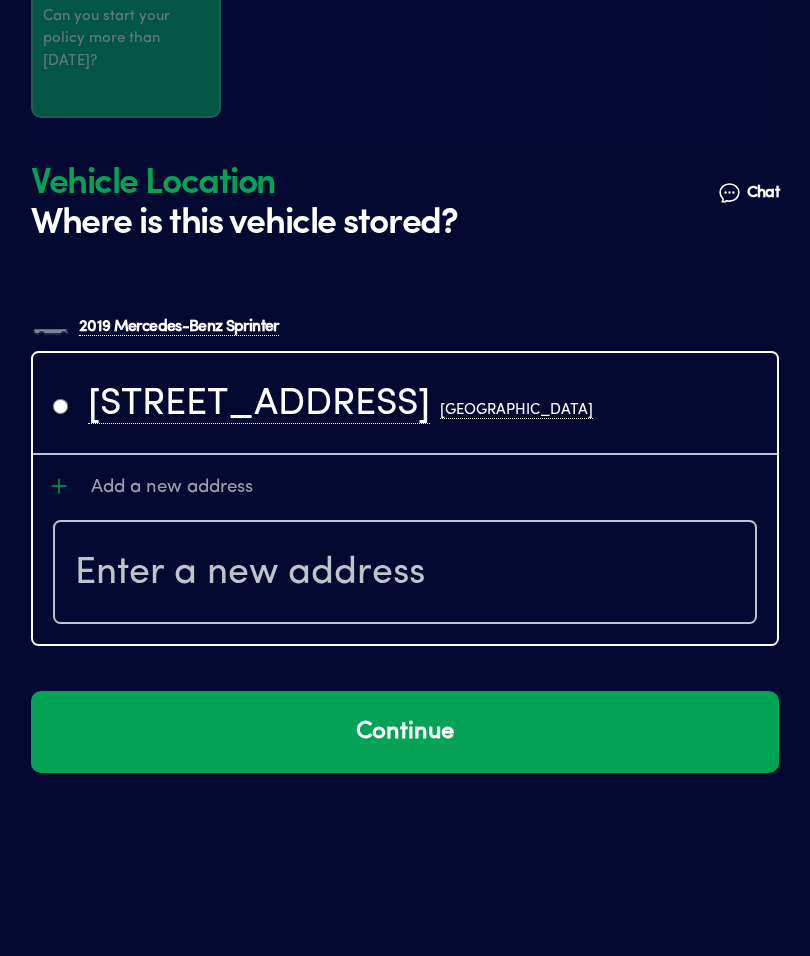 click on "[GEOGRAPHIC_DATA]" at bounding box center (516, 410) 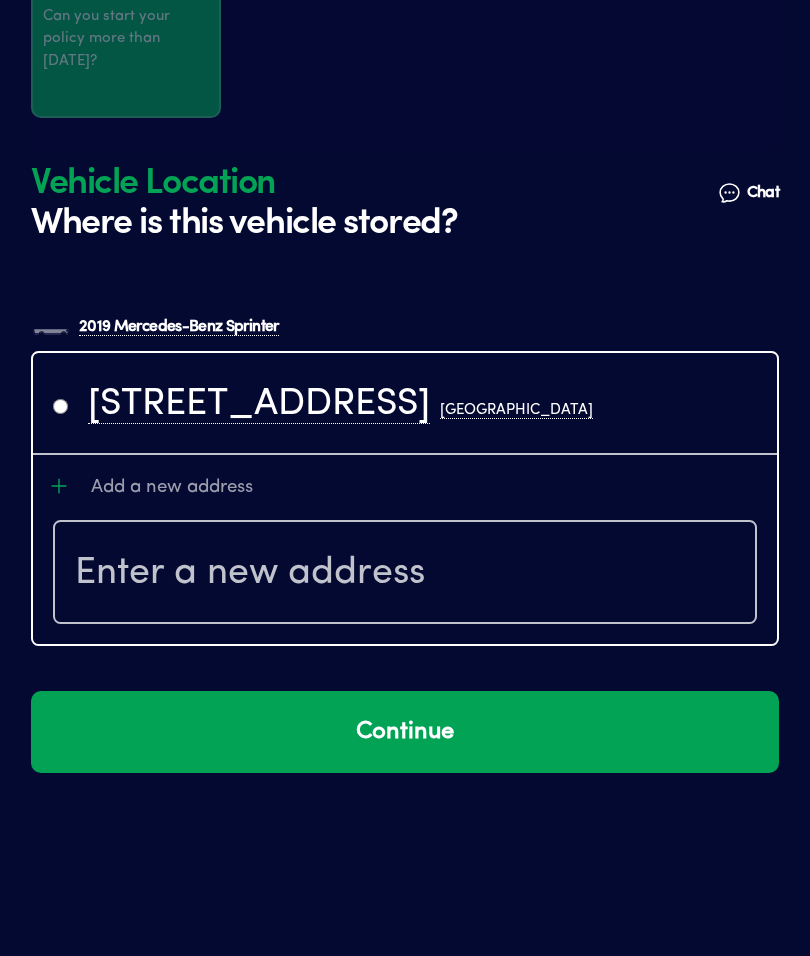 radio on "true" 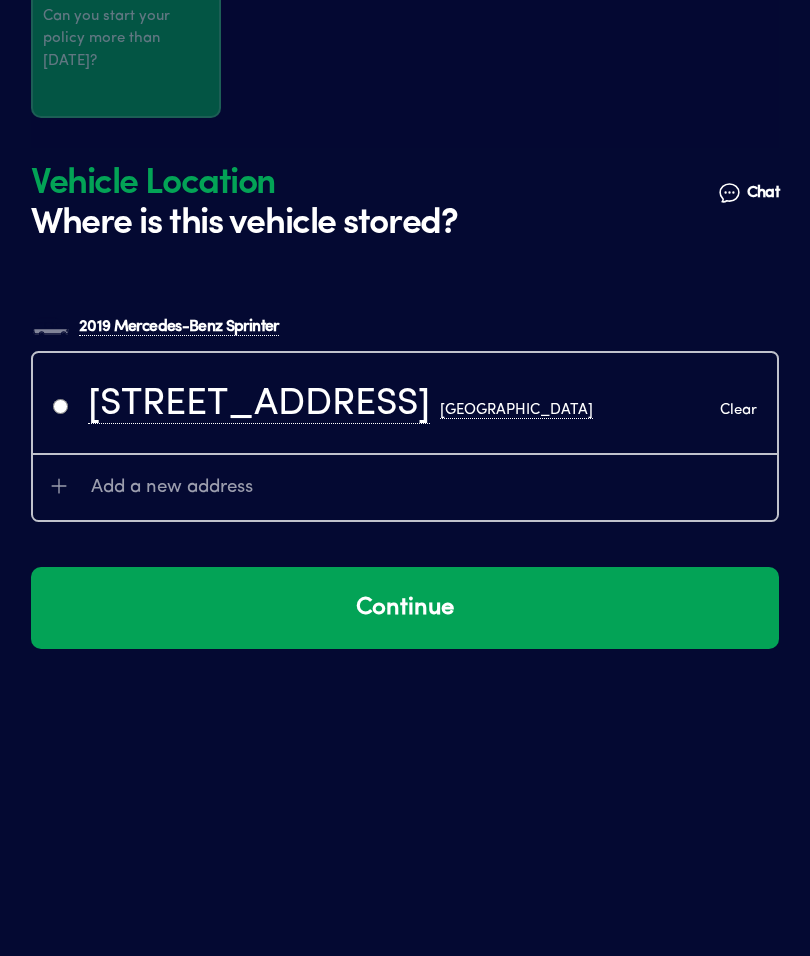 click on "Continue" at bounding box center (405, 608) 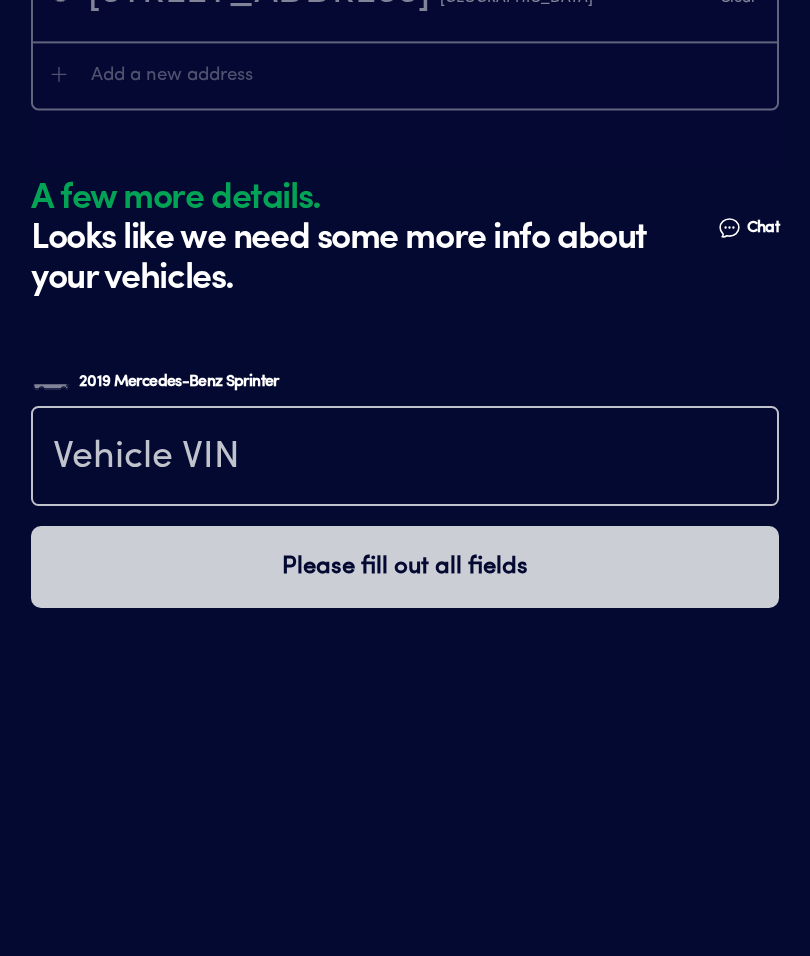 scroll, scrollTop: 4720, scrollLeft: 0, axis: vertical 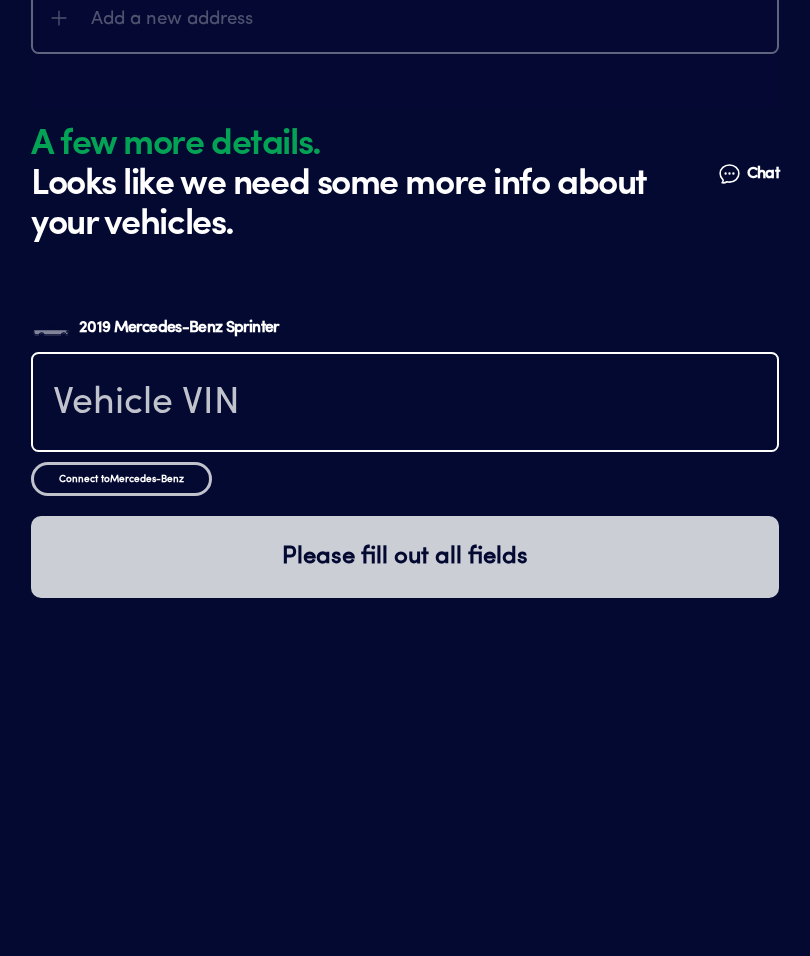 click at bounding box center (405, 404) 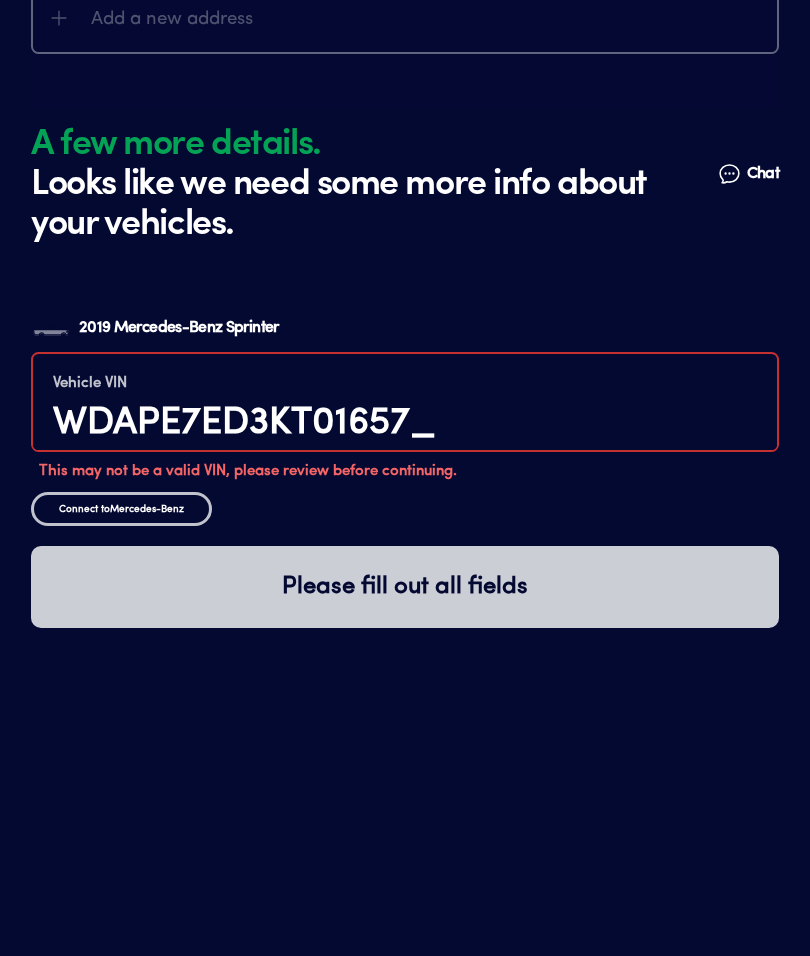 type on "[US_VEHICLE_IDENTIFICATION_NUMBER]" 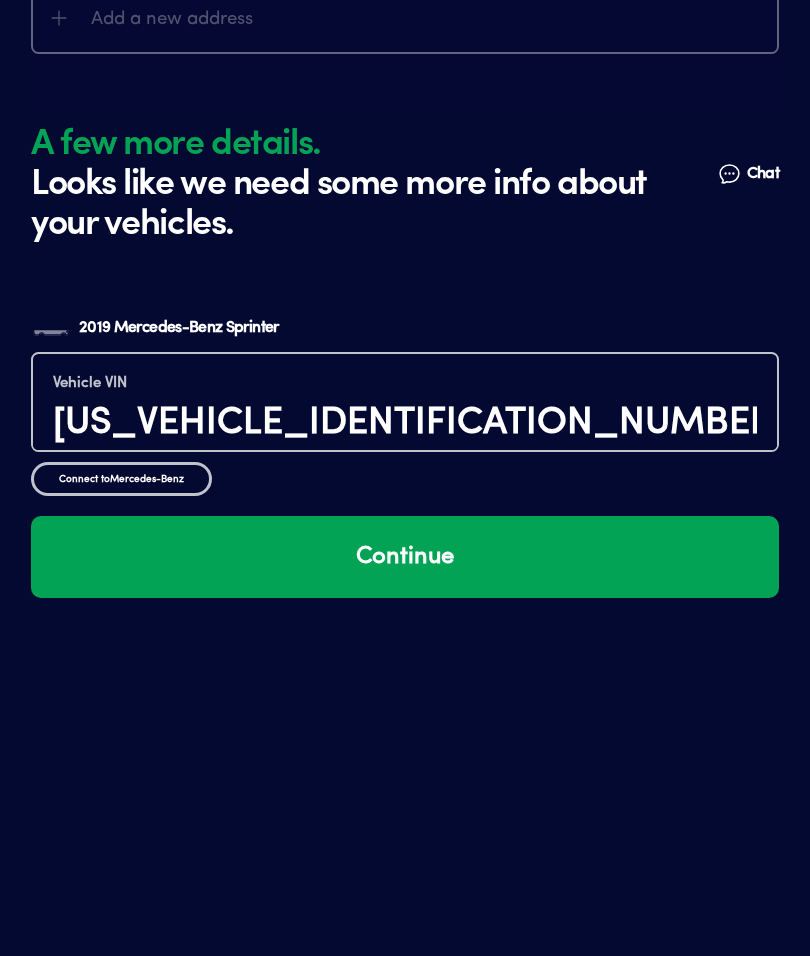 click on "Continue" at bounding box center [405, 557] 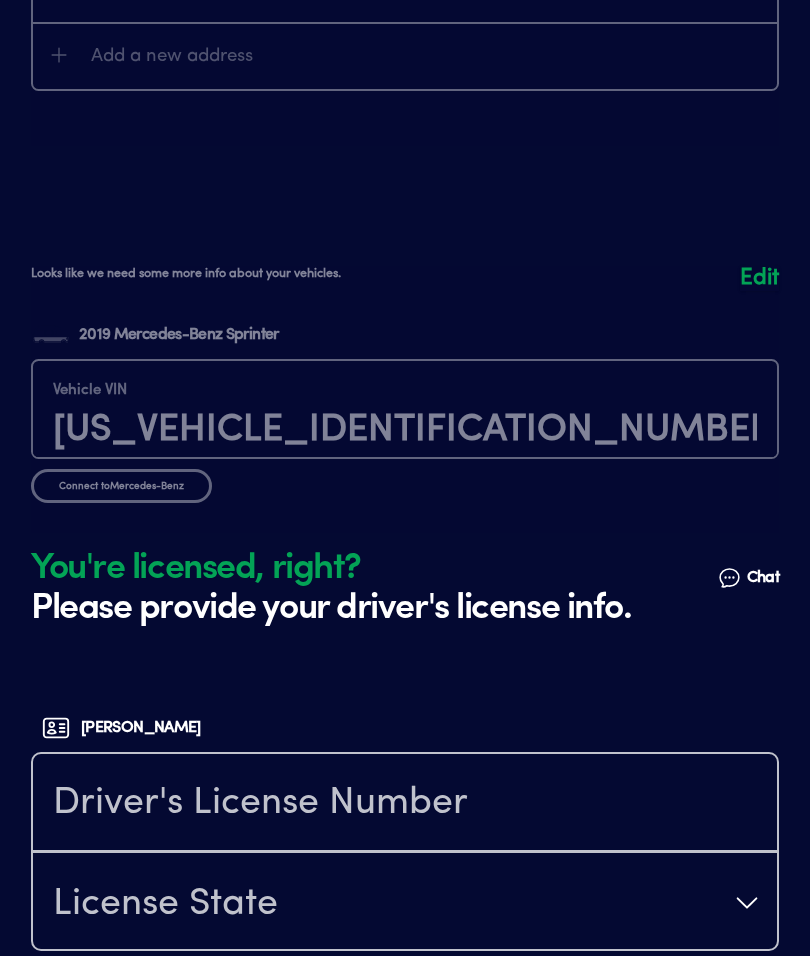 scroll, scrollTop: 4682, scrollLeft: 0, axis: vertical 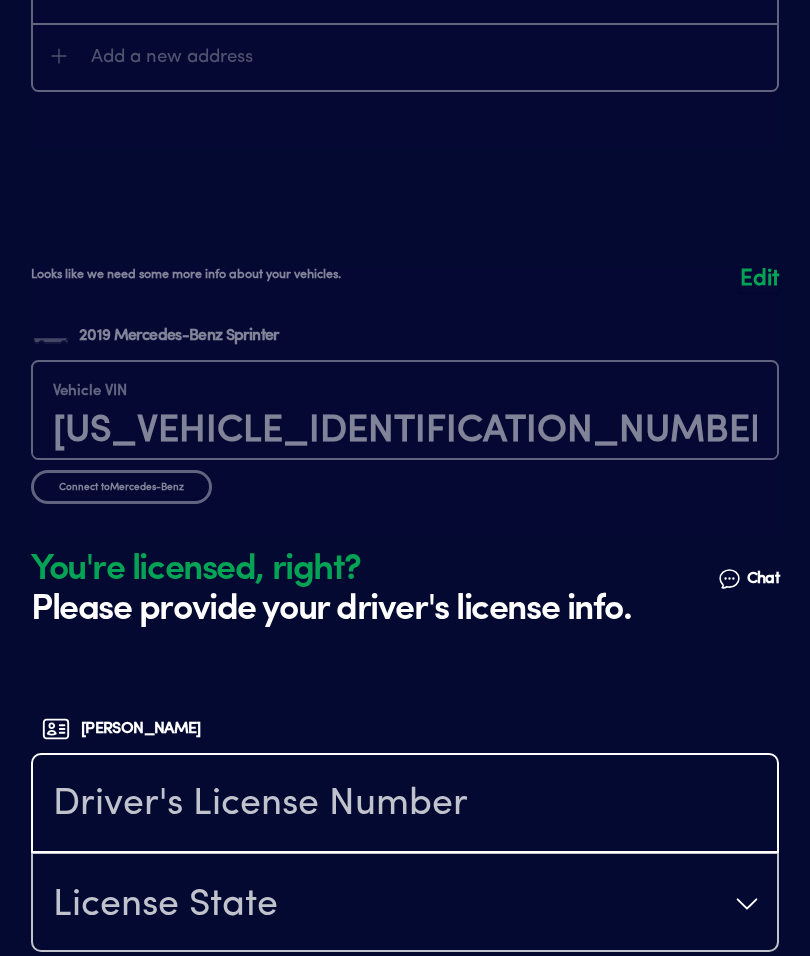 click at bounding box center (405, 805) 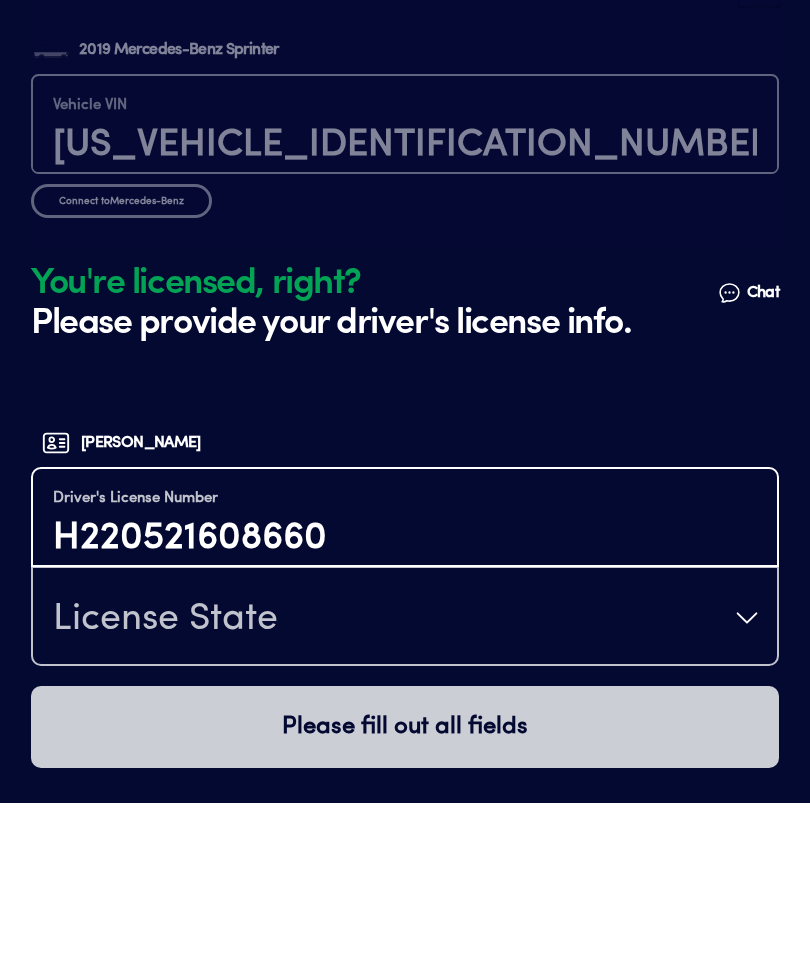 scroll, scrollTop: 4813, scrollLeft: 0, axis: vertical 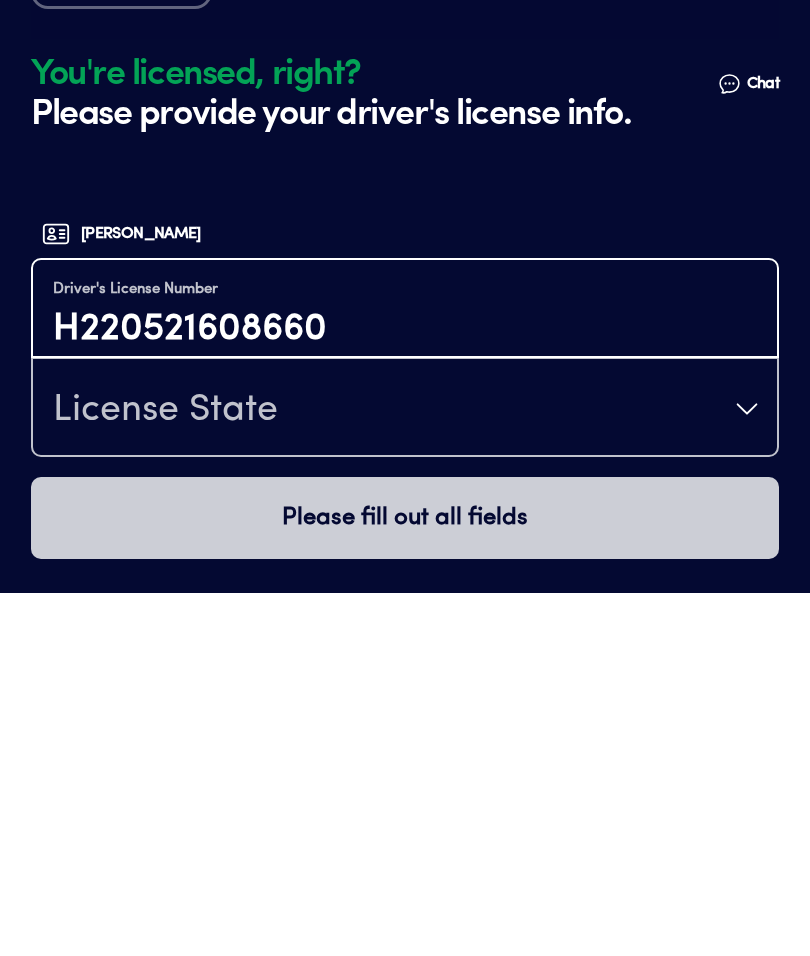 type on "H220521608660" 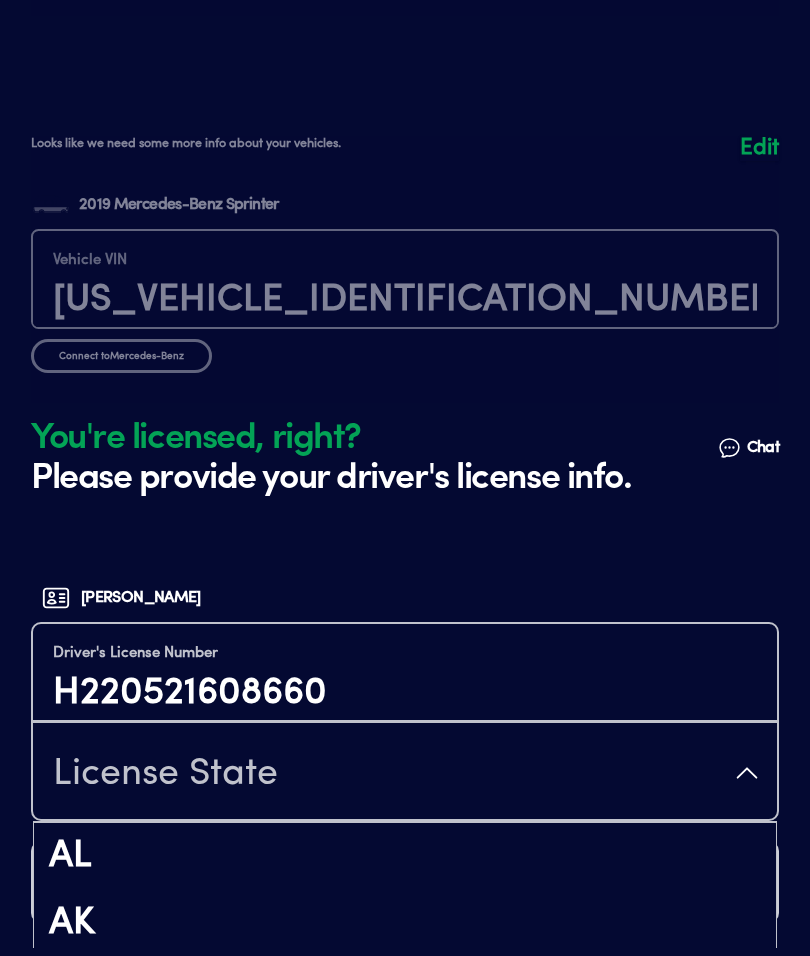 click on "License State" at bounding box center (165, 775) 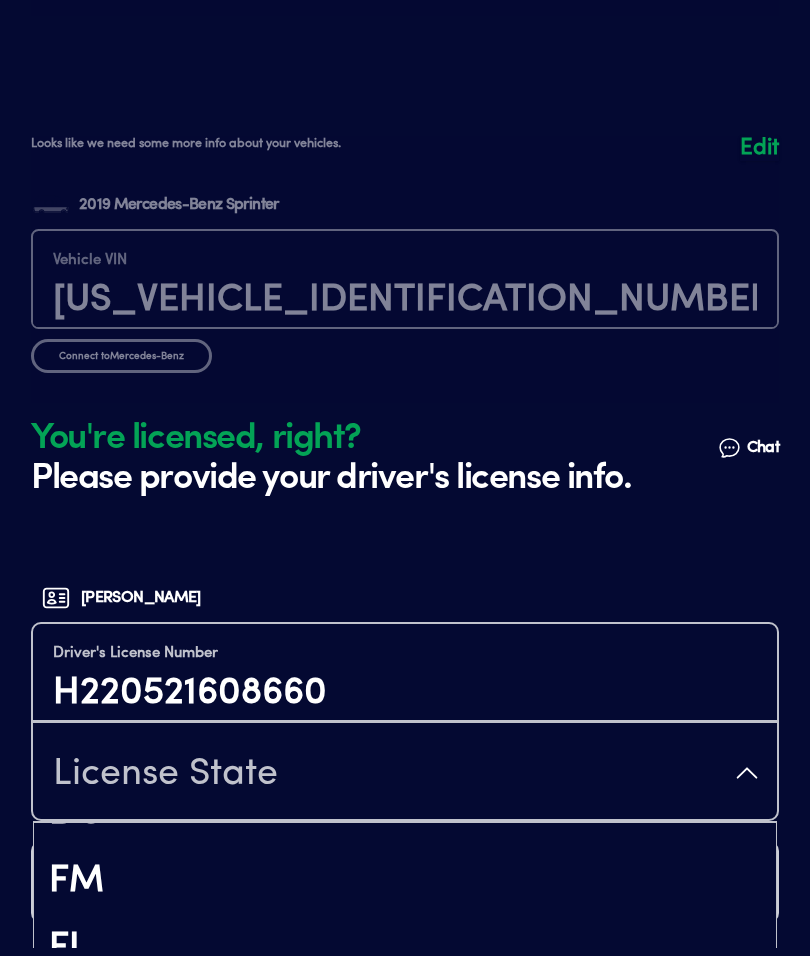 scroll, scrollTop: 667, scrollLeft: 0, axis: vertical 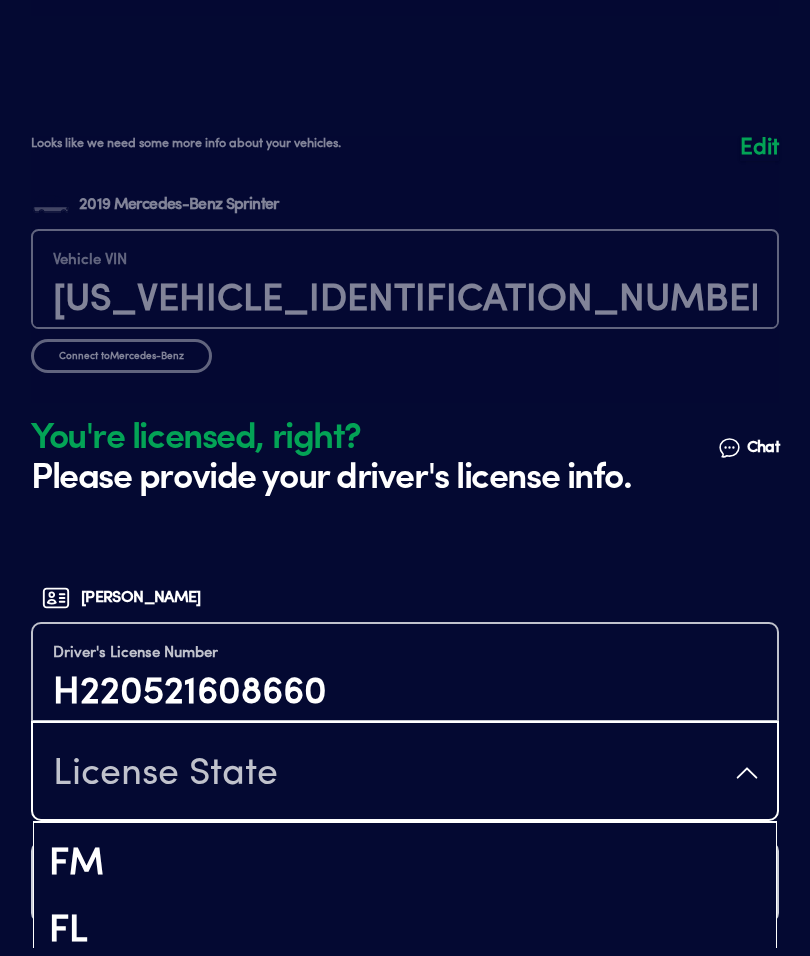 click on "FL" at bounding box center (405, 932) 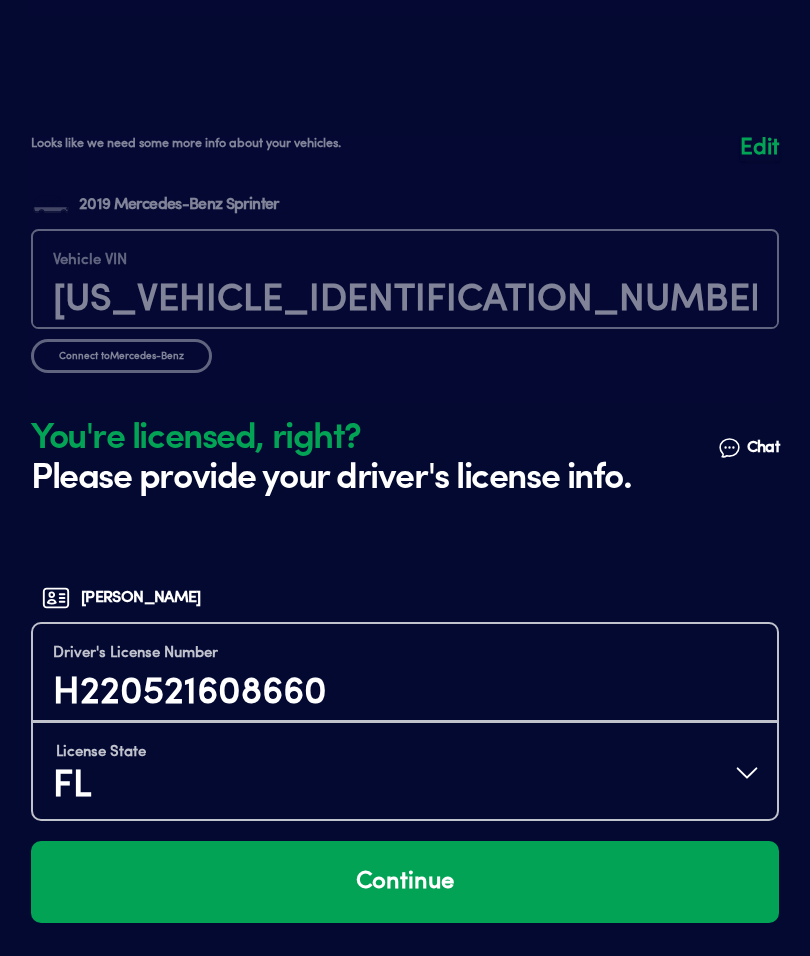 click on "Continue" at bounding box center [405, 882] 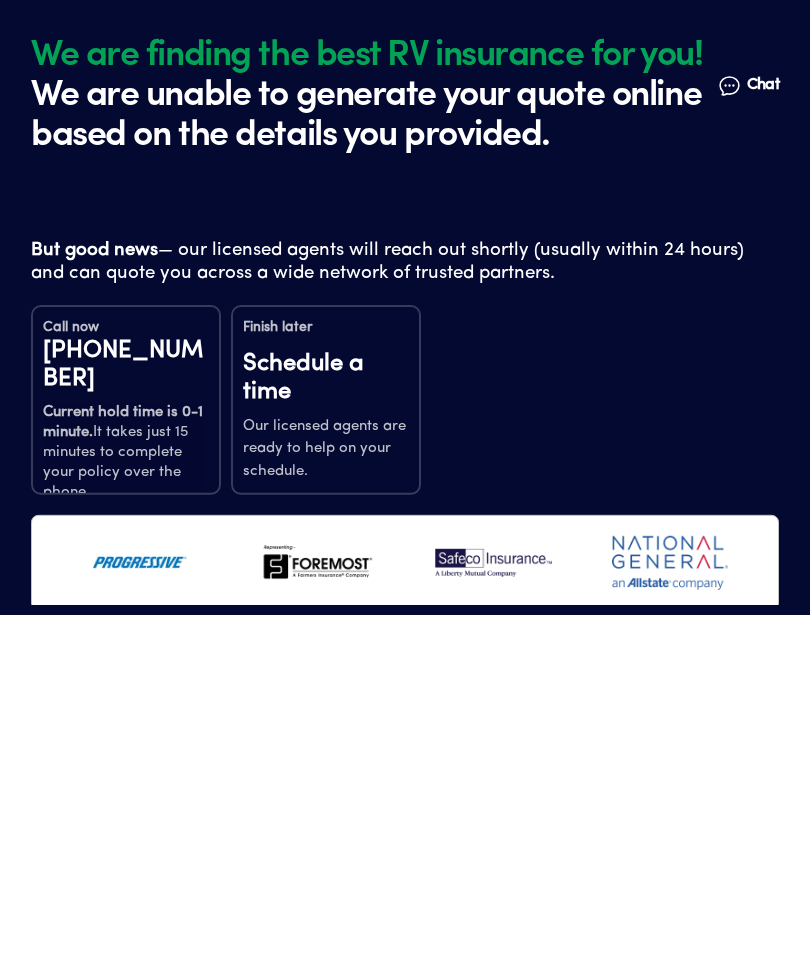 scroll, scrollTop: 0, scrollLeft: 0, axis: both 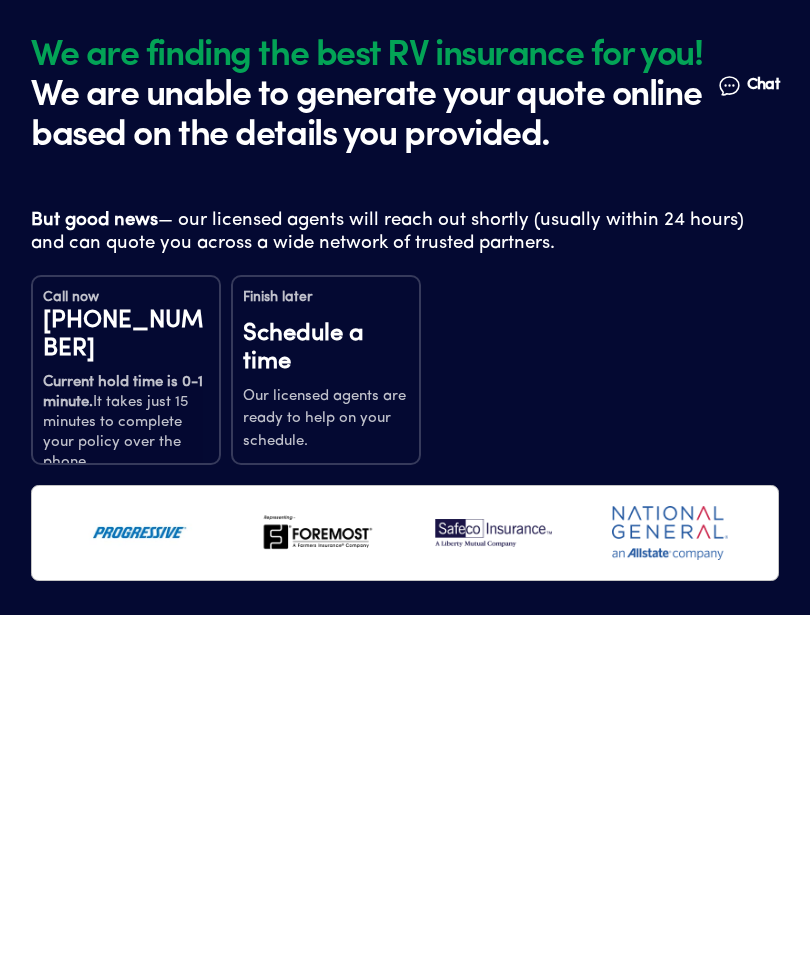 click on "Schedule a time" at bounding box center (326, 348) 